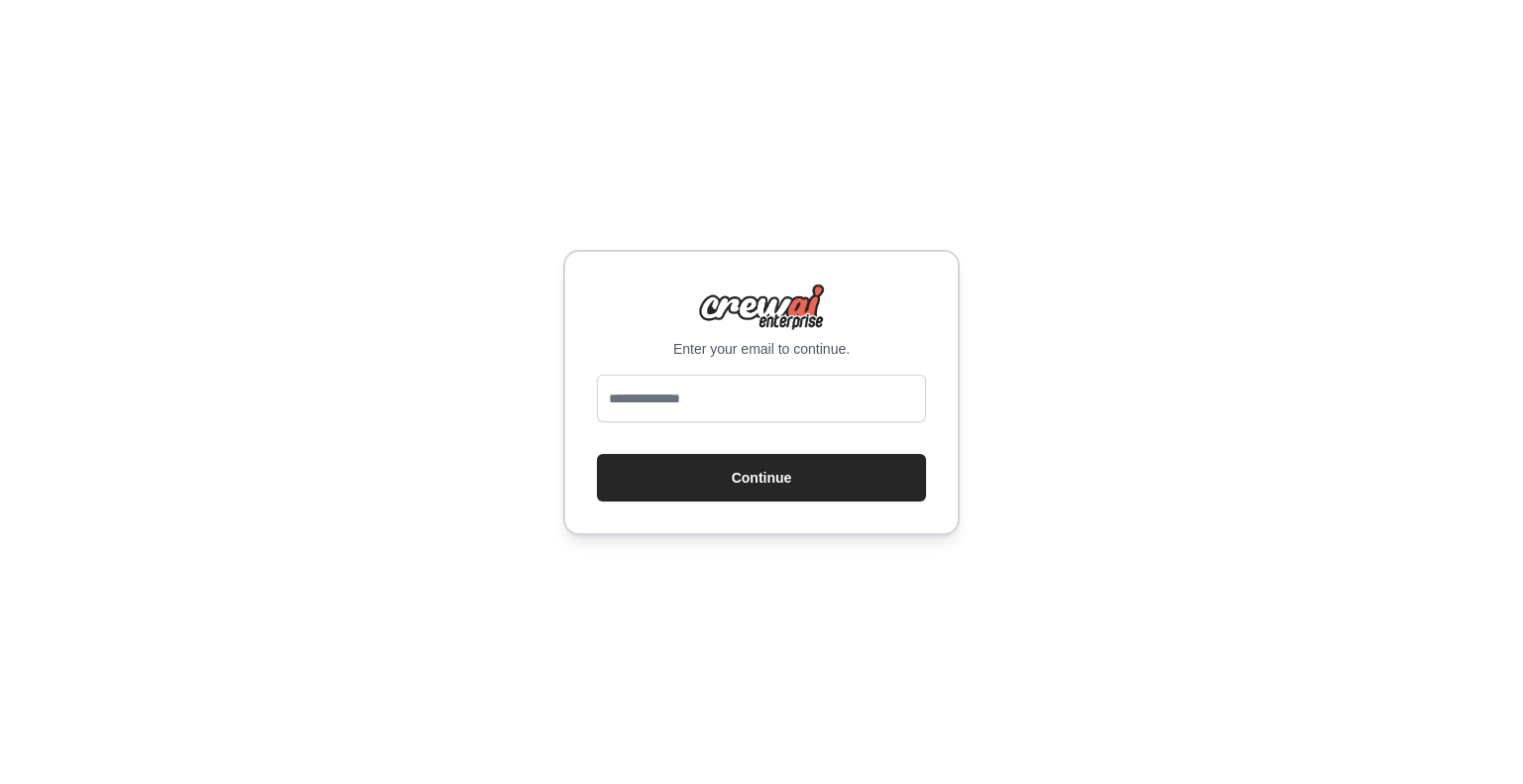 scroll, scrollTop: 0, scrollLeft: 0, axis: both 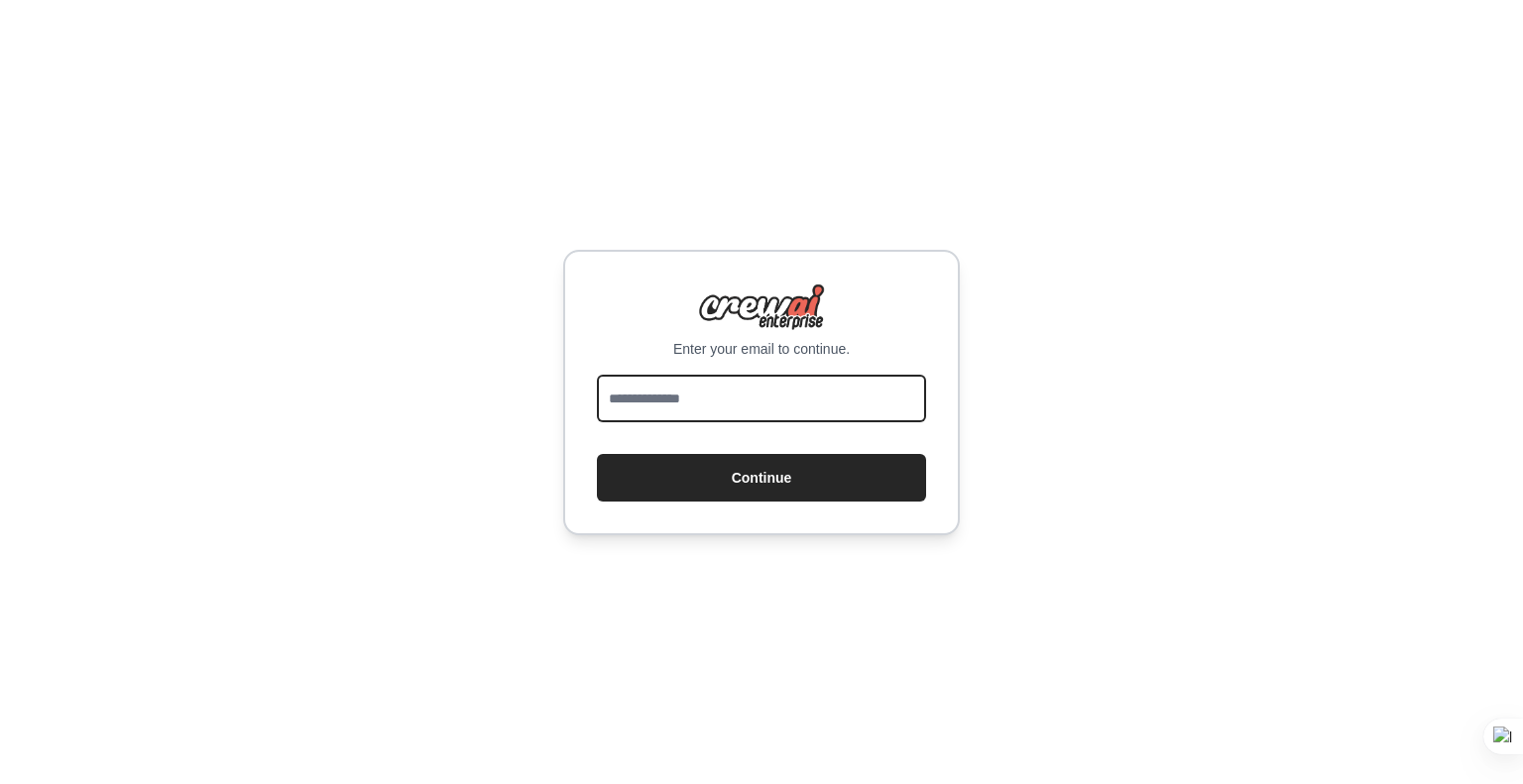 click at bounding box center (762, 398) 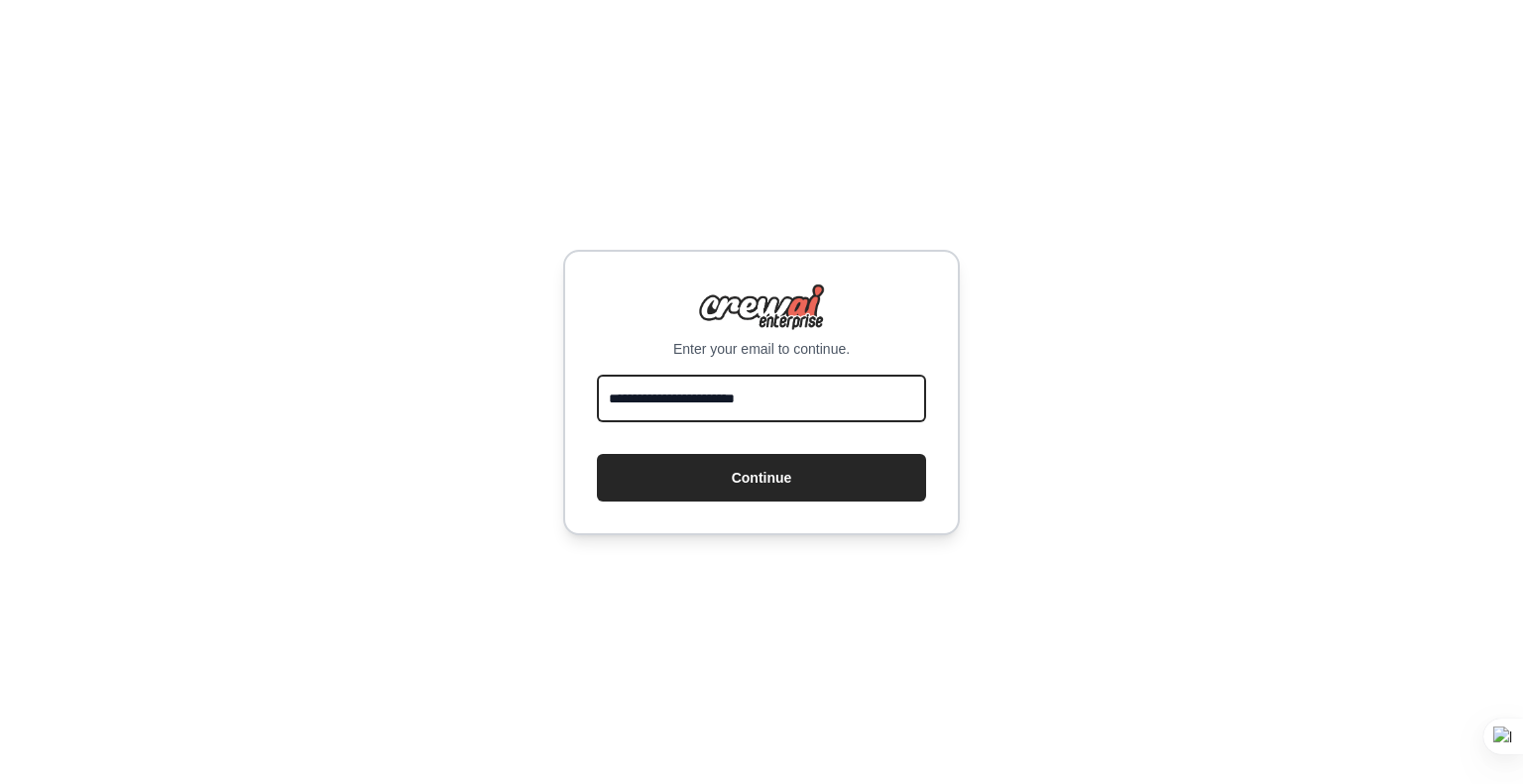 click on "Continue" at bounding box center [762, 478] 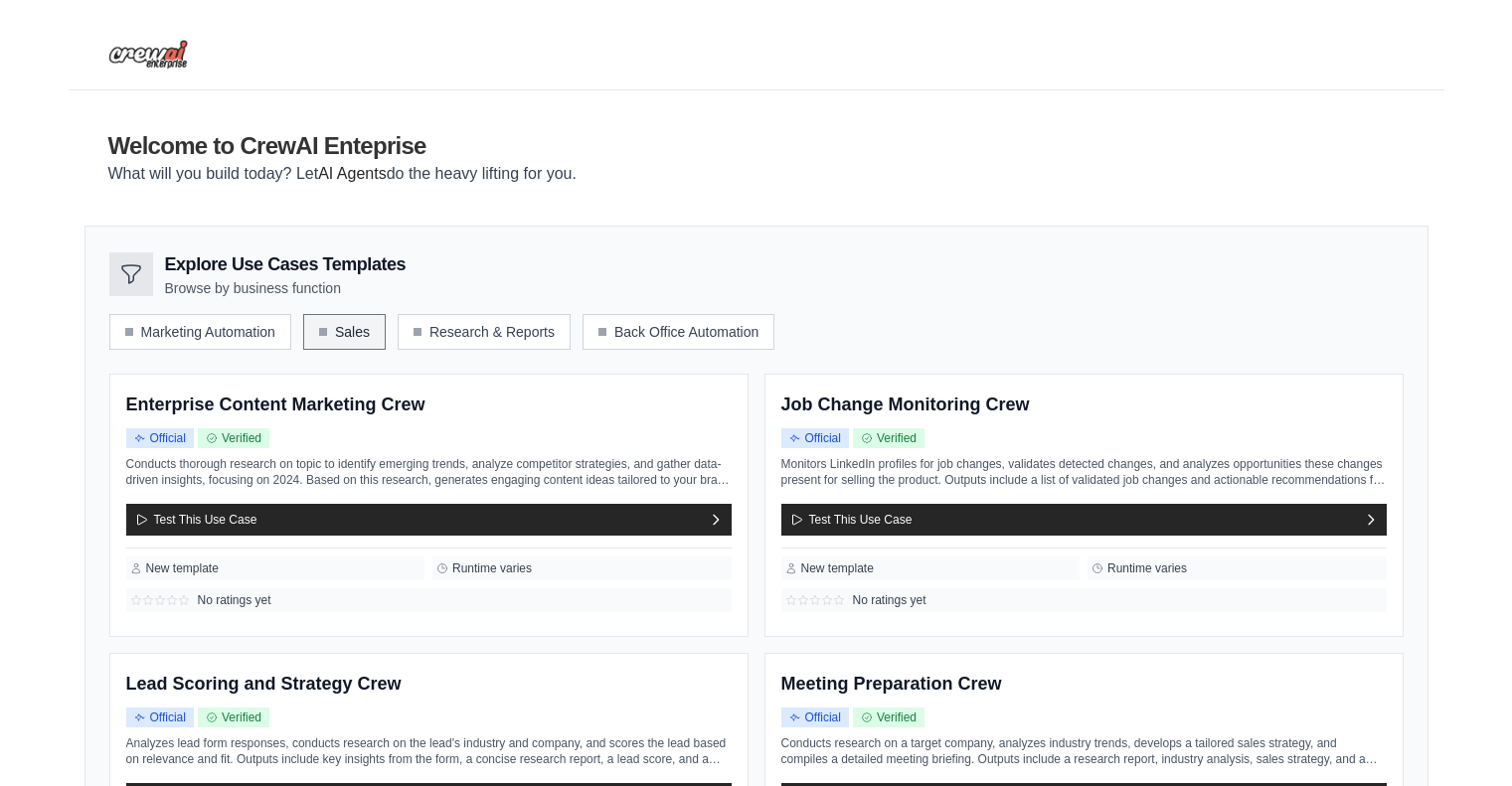 scroll, scrollTop: 0, scrollLeft: 0, axis: both 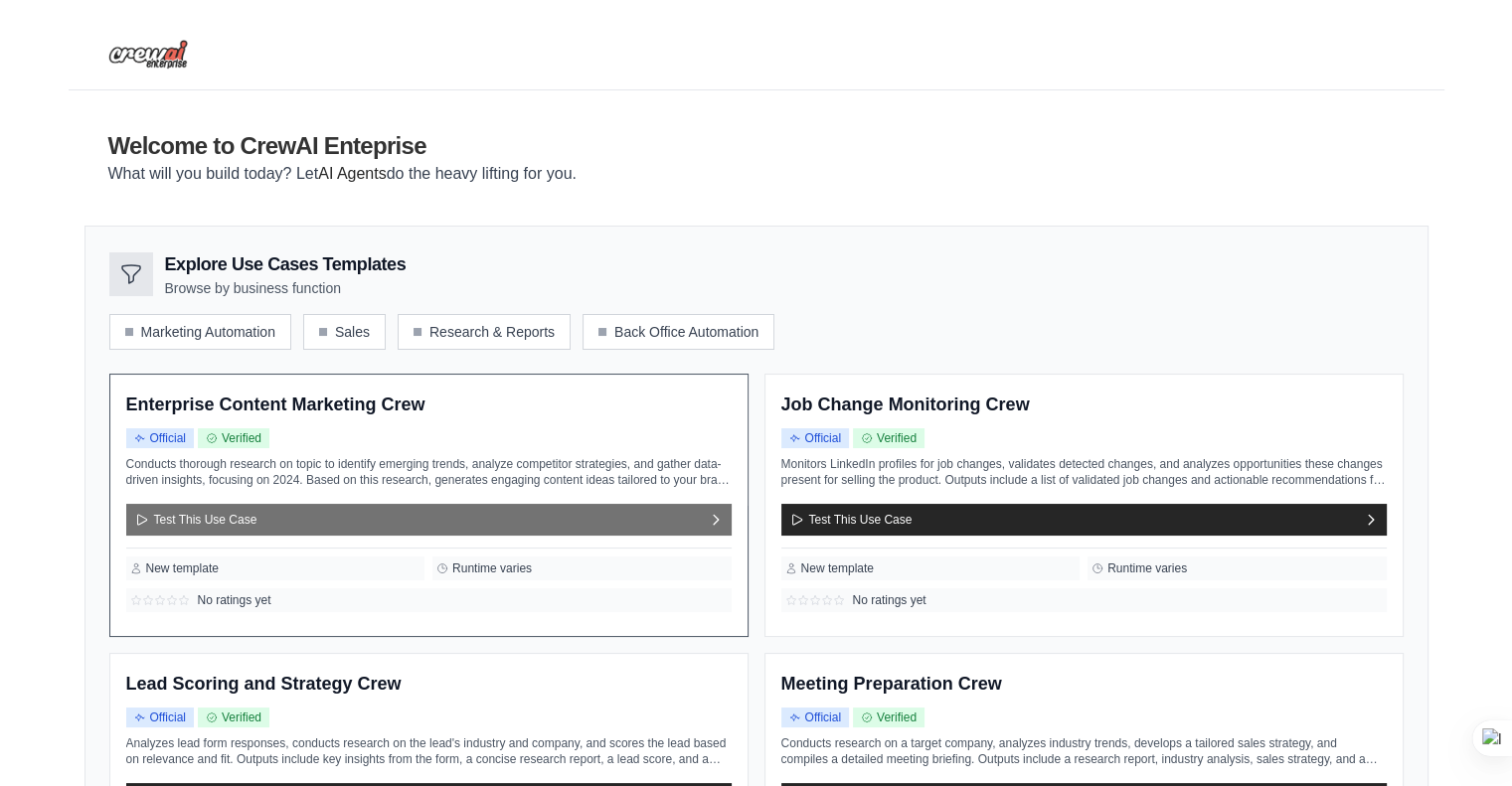 click on "Test This Use Case" at bounding box center [428, 520] 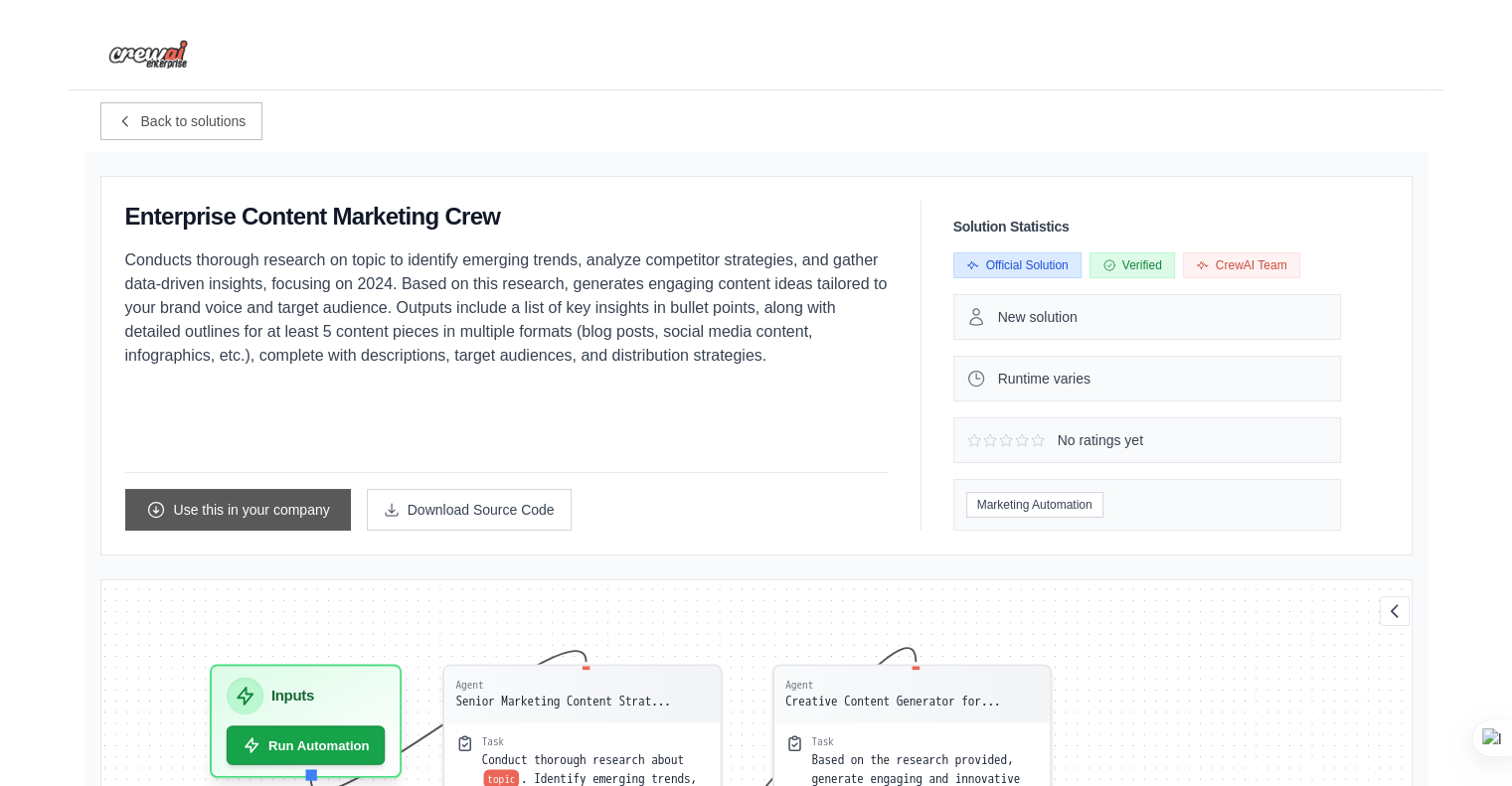 scroll, scrollTop: 28, scrollLeft: 0, axis: vertical 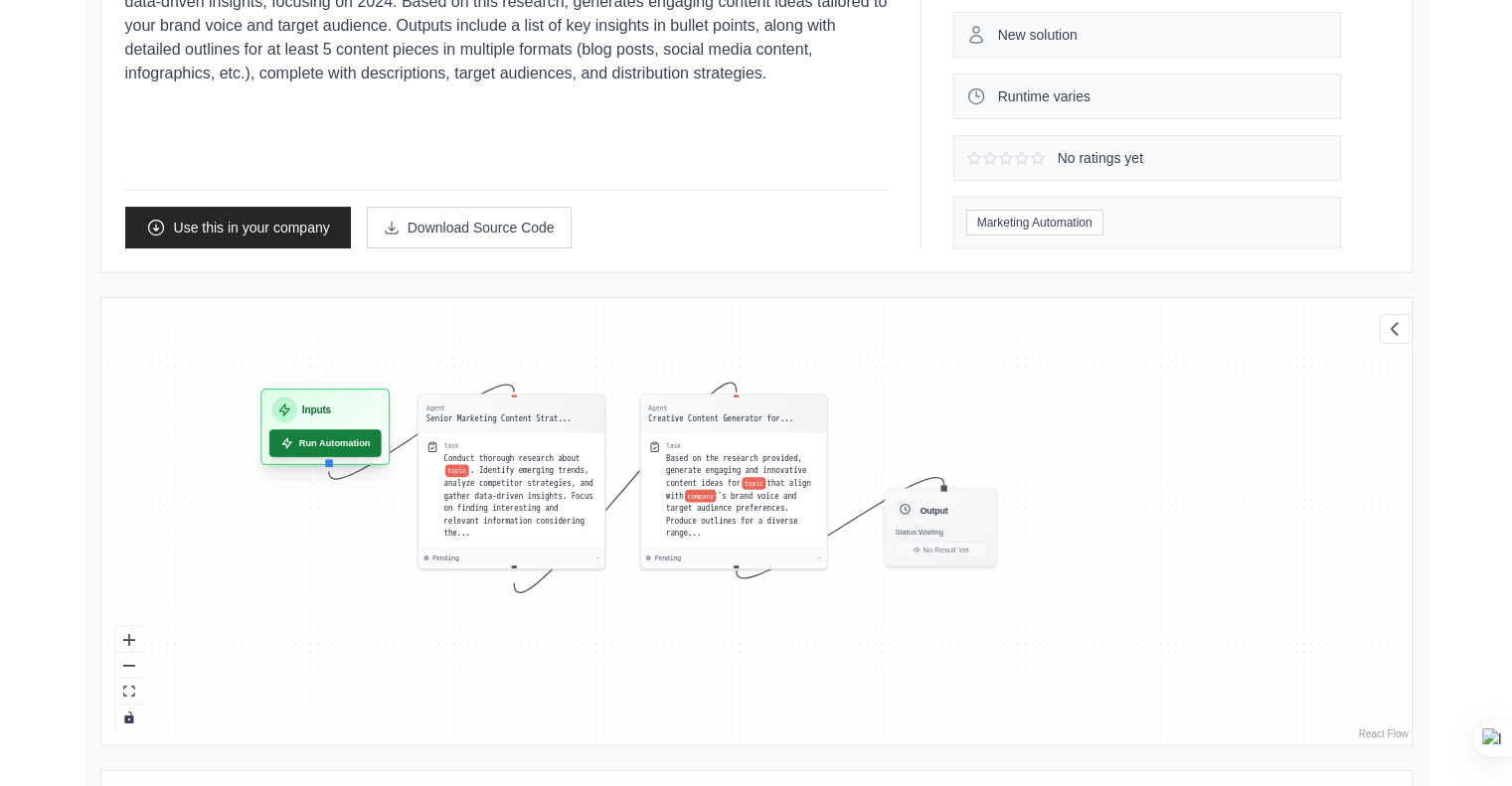 click on "Run Automation" at bounding box center (324, 443) 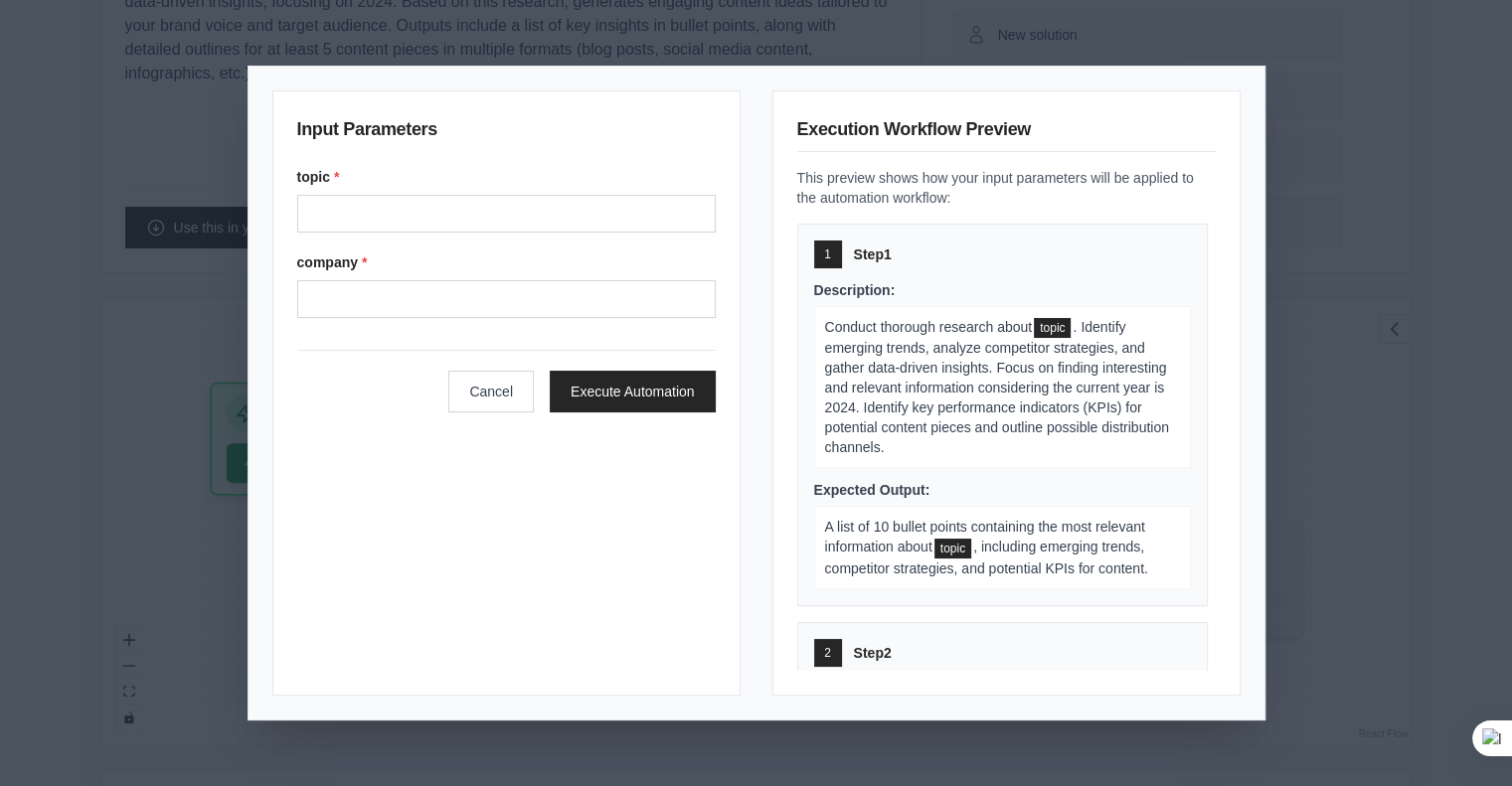 click on "Input Parameters topic   * company   * Cancel Execute Automation Execution Workflow Preview This preview shows how your input parameters will be applied to the automation workflow: 1 Step  1 Description: Conduct thorough research about  topic . Identify emerging trends, analyze competitor strategies, and gather data-driven insights. Focus on finding interesting and relevant information considering the current year is 2024. Identify key performance indicators (KPIs) for potential content pieces and outline possible distribution channels.
Expected Output: A list of 10 bullet points containing the most relevant information about  topic , including emerging trends, competitor strategies, and potential KPIs for content.
2 Step  2 Description: Based on the research provided, generate engaging and innovative content ideas for  topic  that align with  company Expected Output: topic . Each outline should include a brief description, target audience, and potential distribution channels." at bounding box center (756, 393) 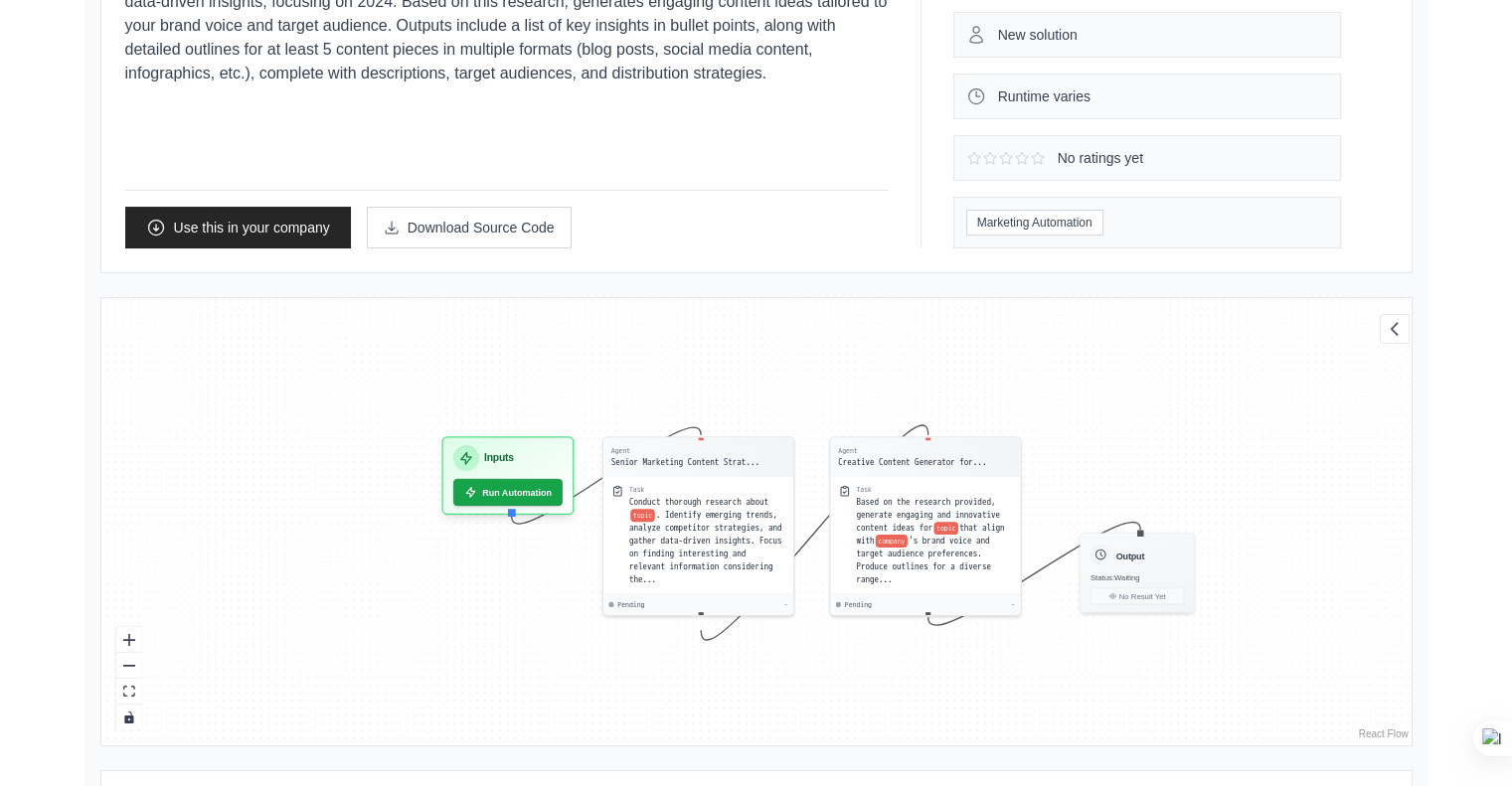 scroll, scrollTop: 0, scrollLeft: 0, axis: both 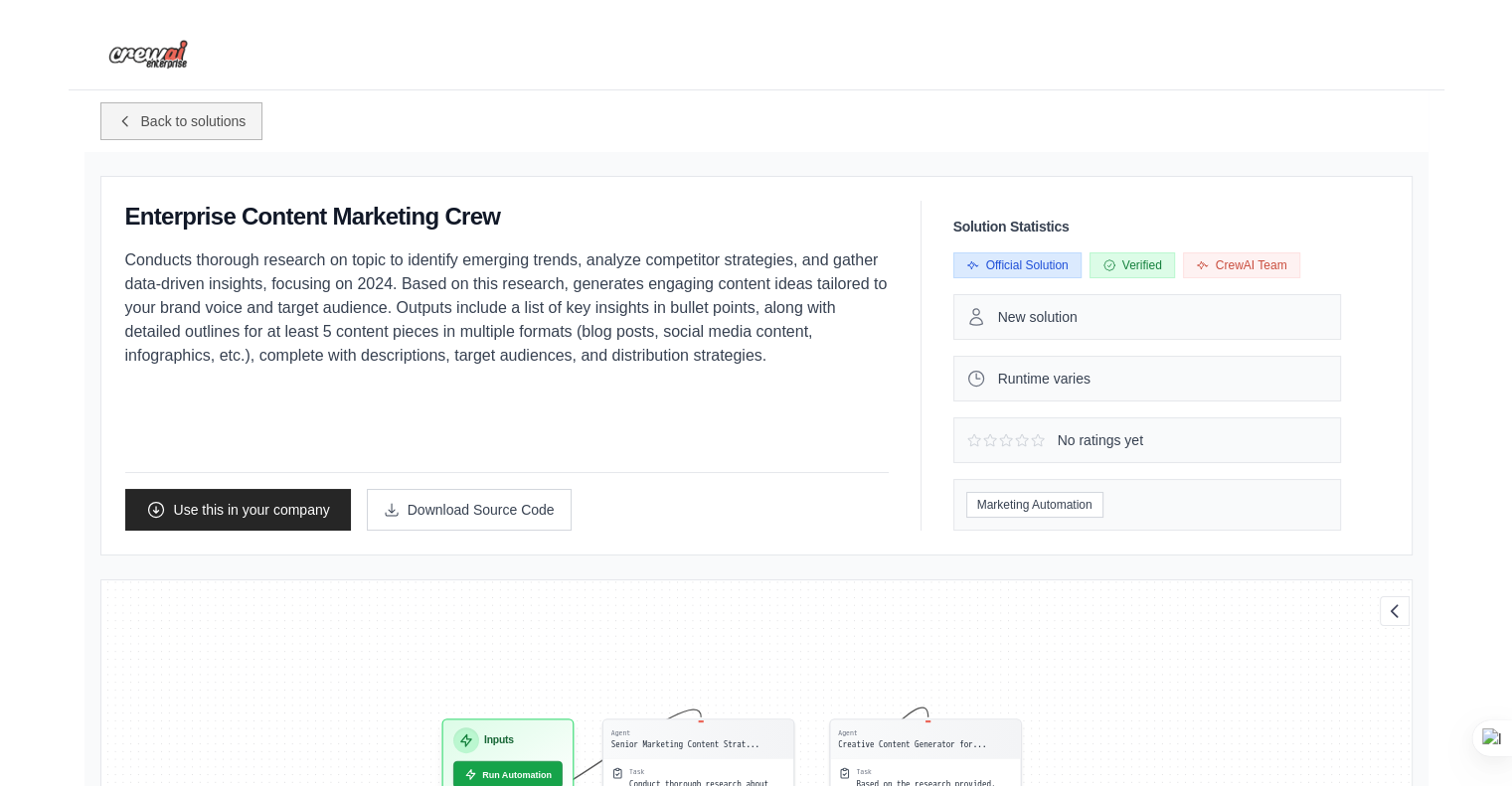 click on "Back to solutions" at bounding box center (182, 121) 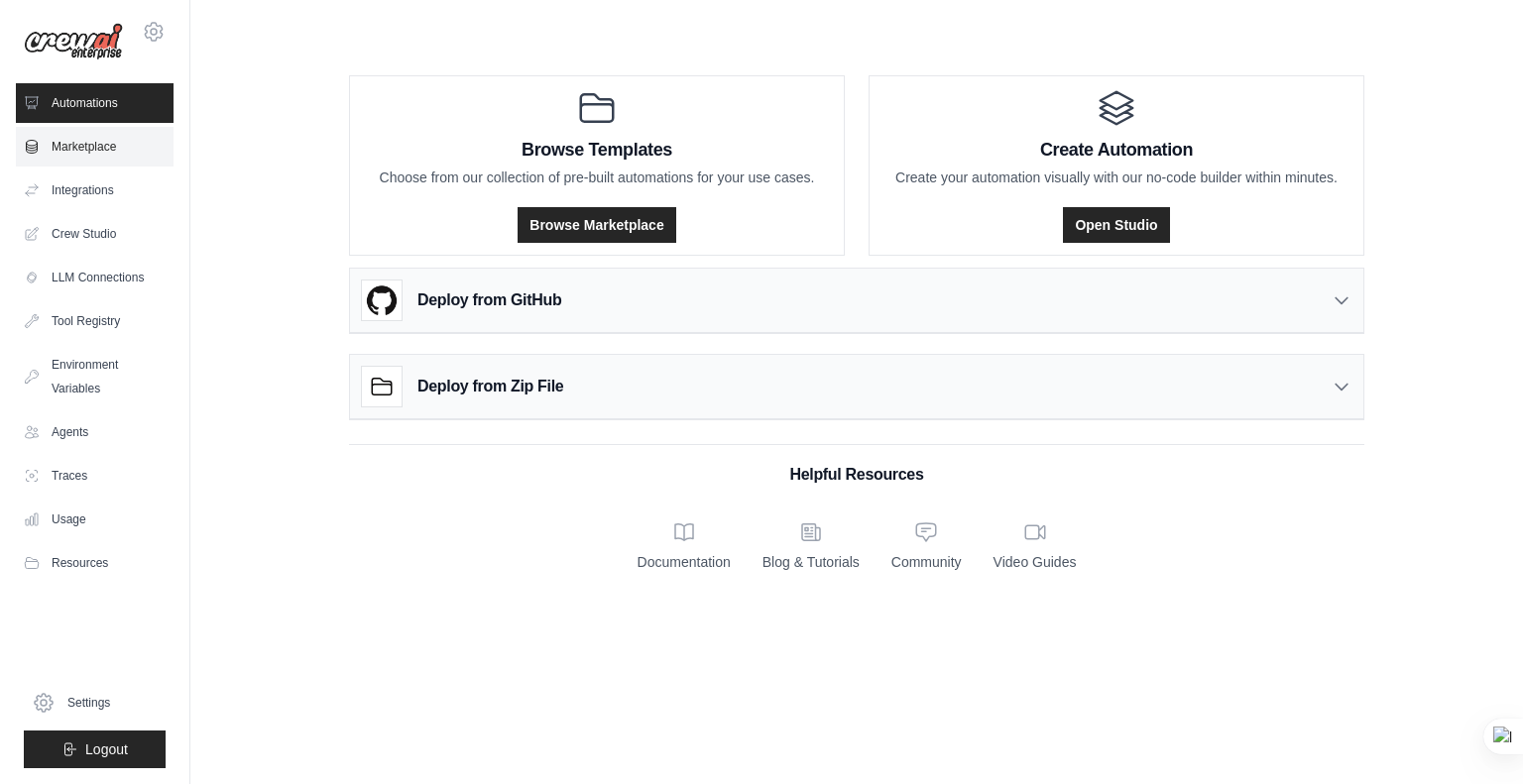 click on "Marketplace" at bounding box center [94, 147] 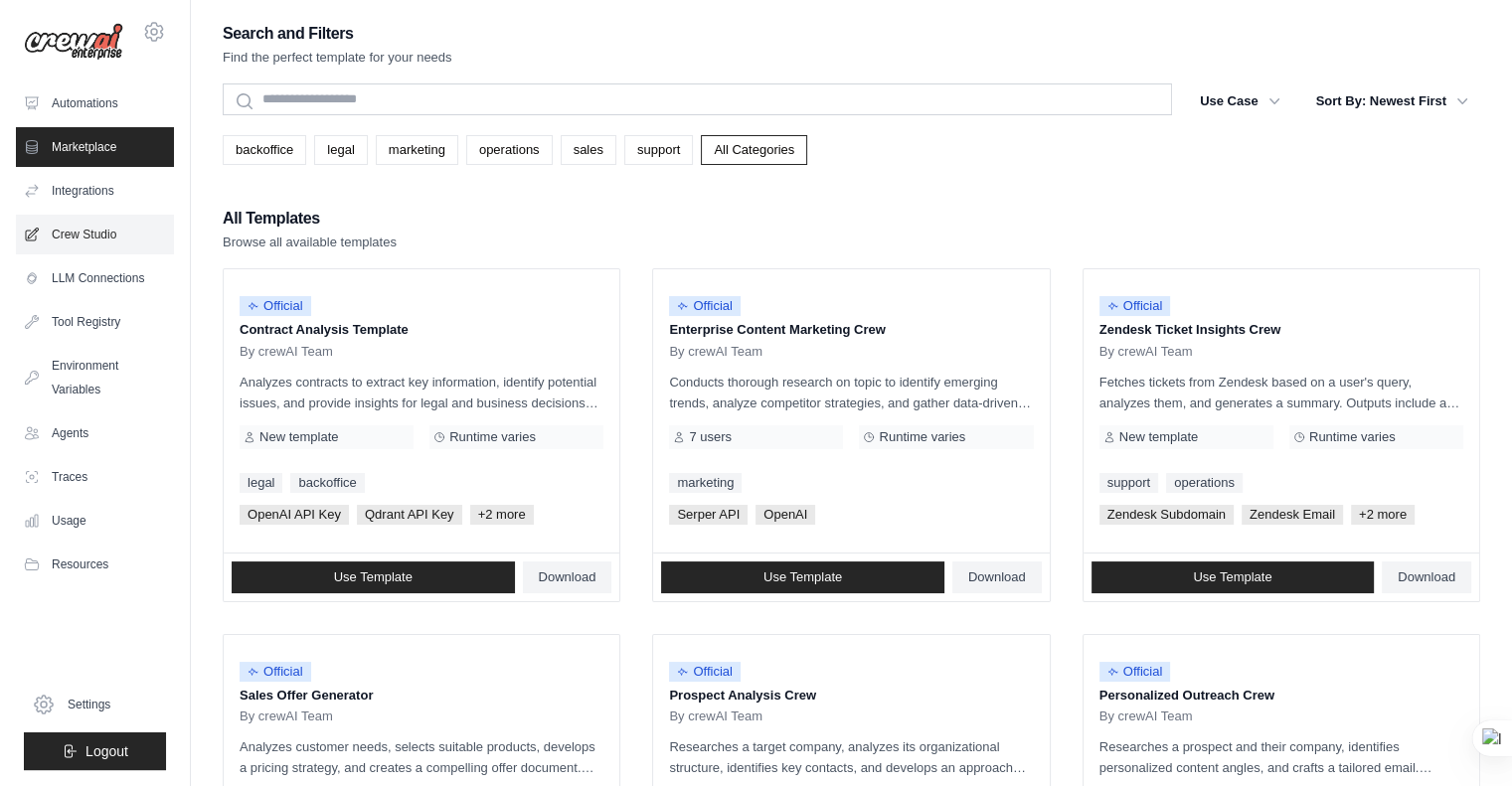 click on "Crew Studio" at bounding box center (94, 235) 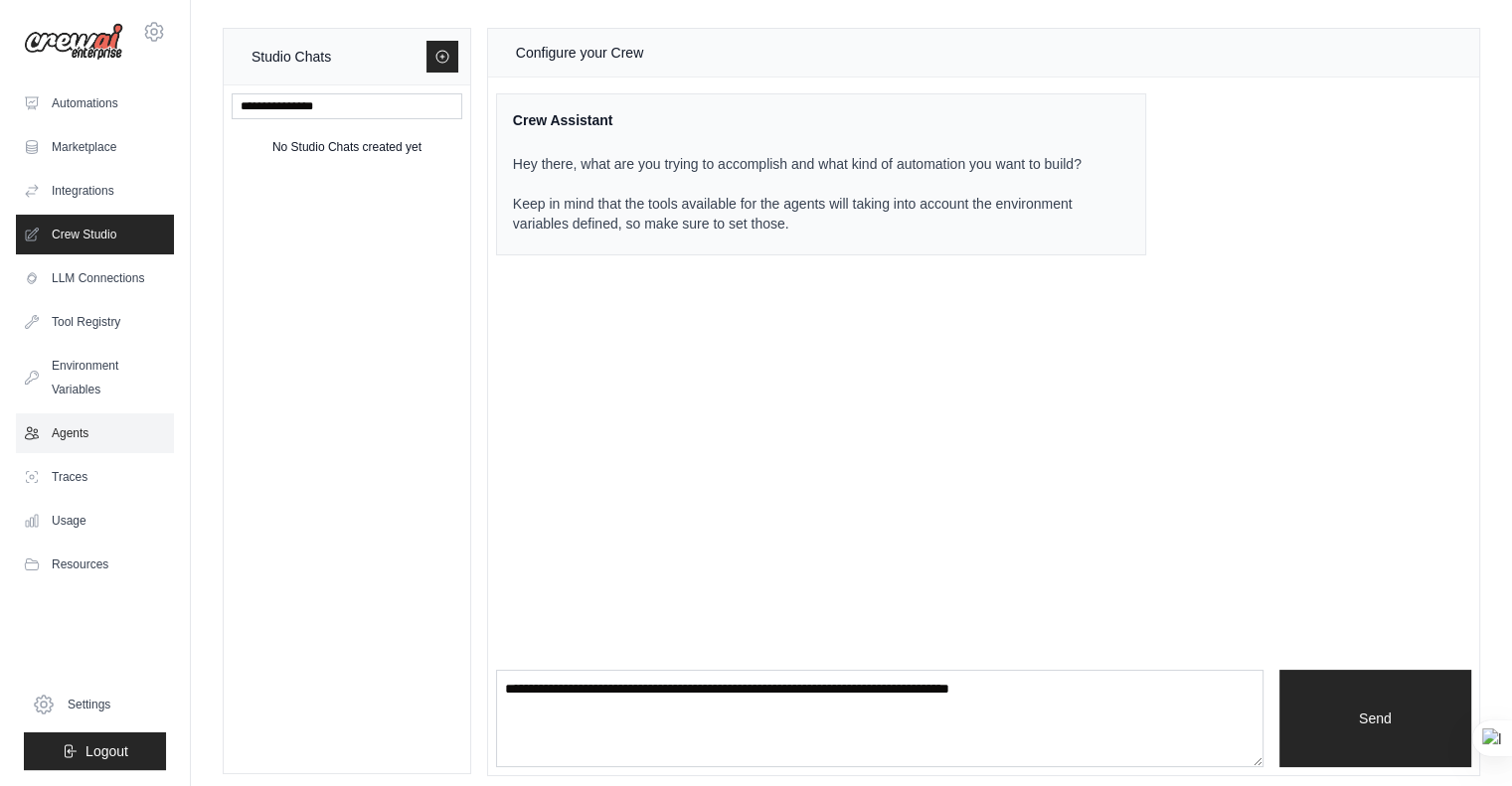 click on "Agents" at bounding box center [94, 433] 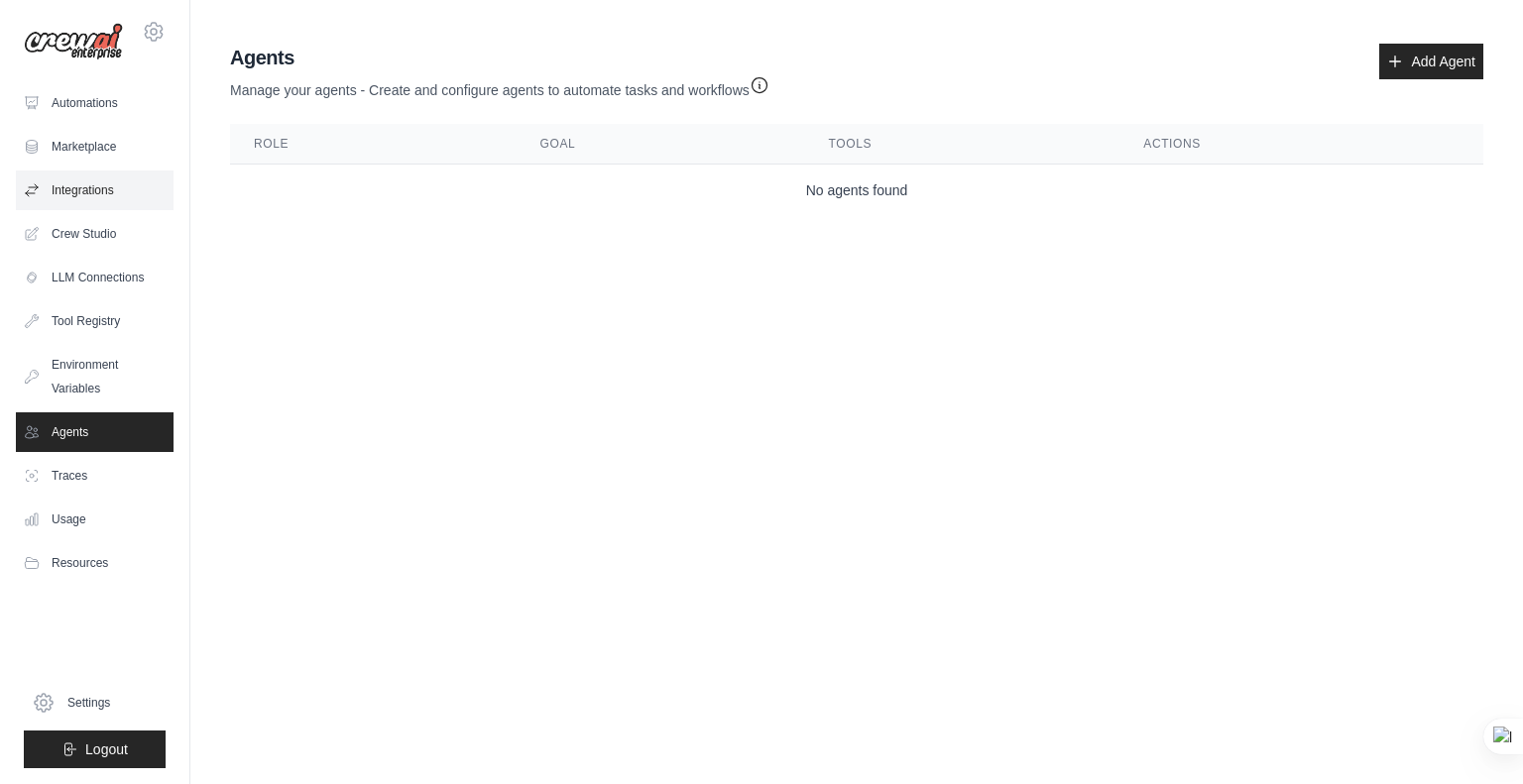 click on "Integrations" at bounding box center [94, 190] 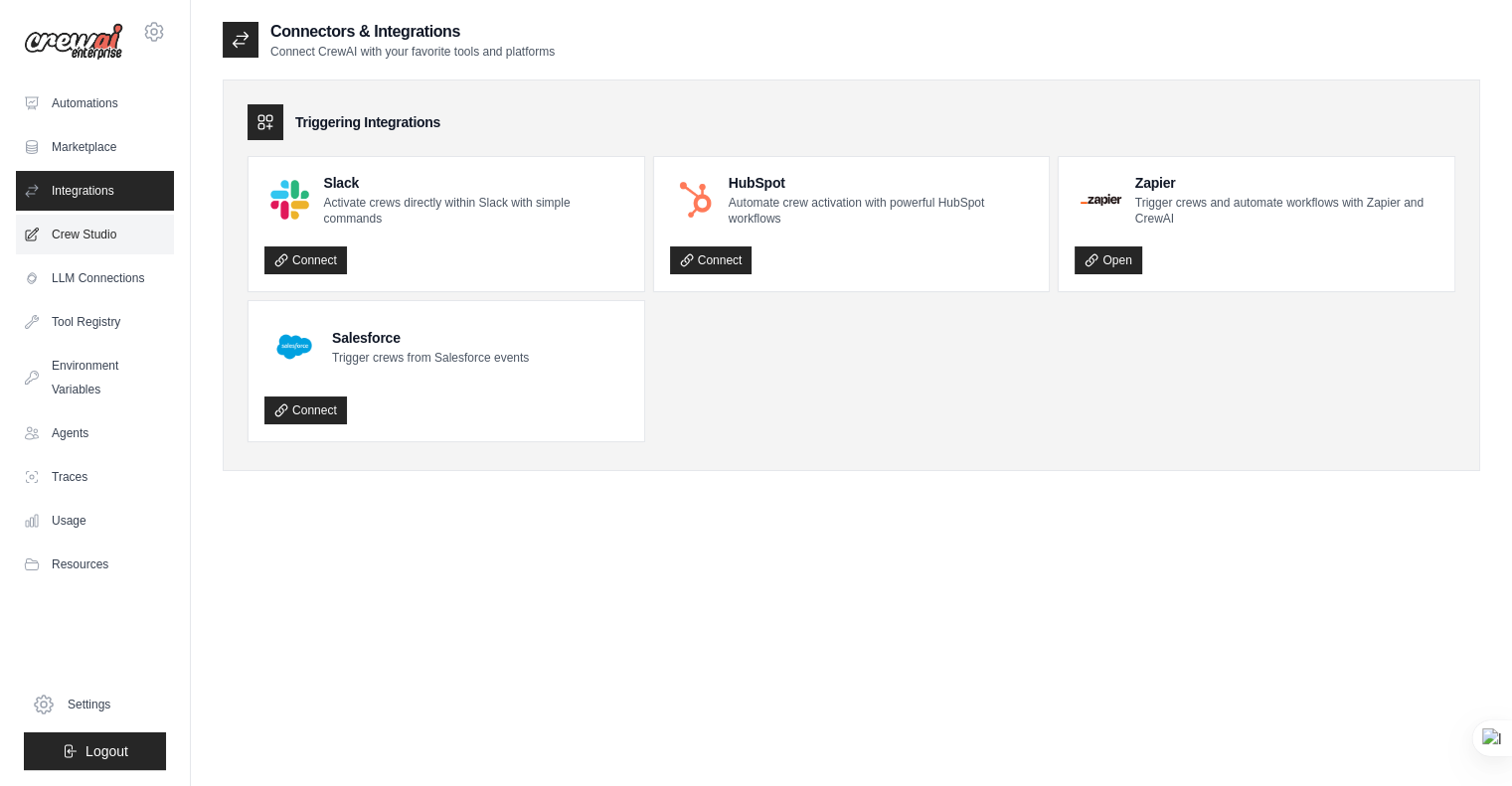 click on "Crew Studio" at bounding box center (94, 235) 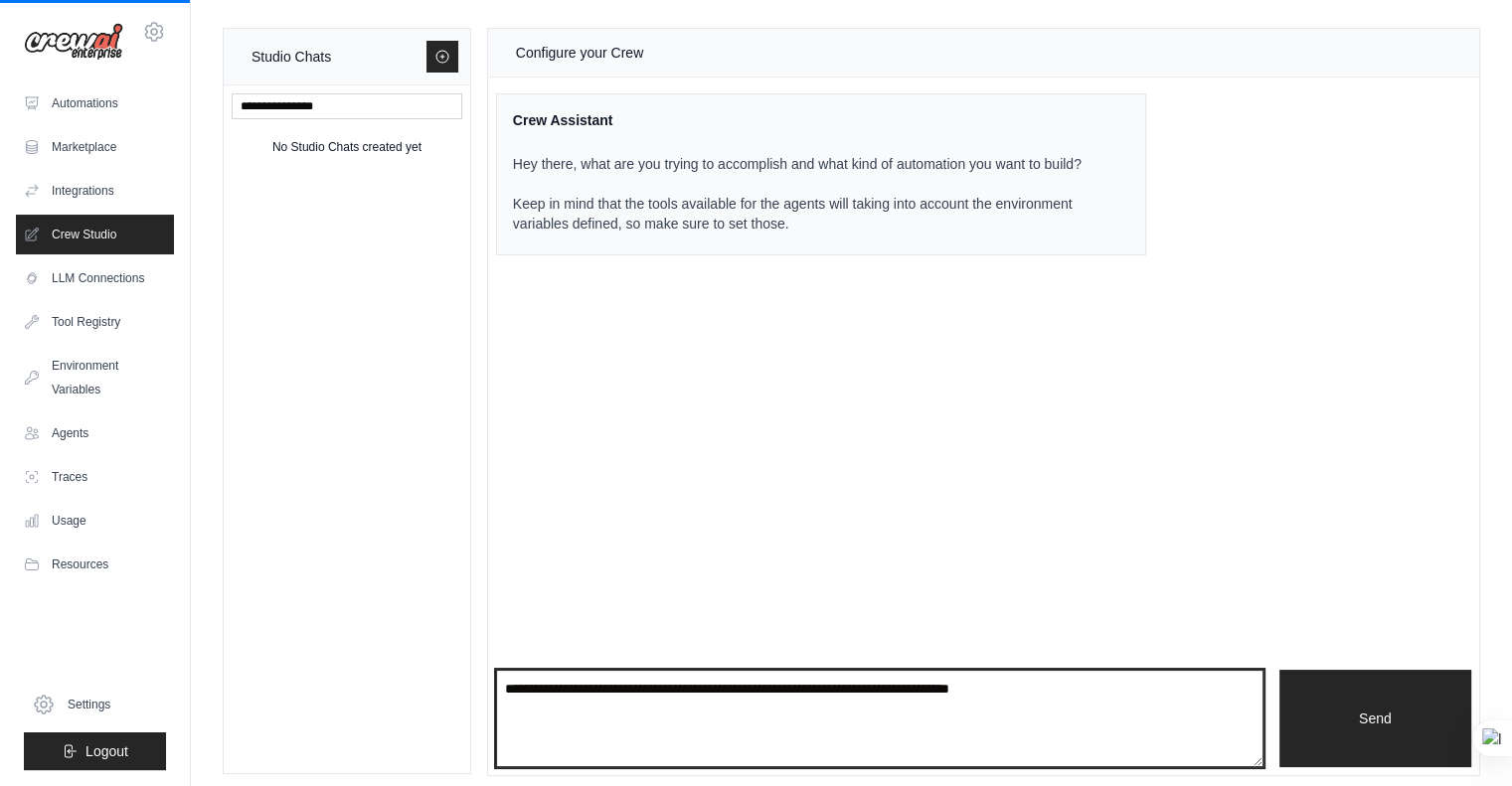 click at bounding box center (880, 718) 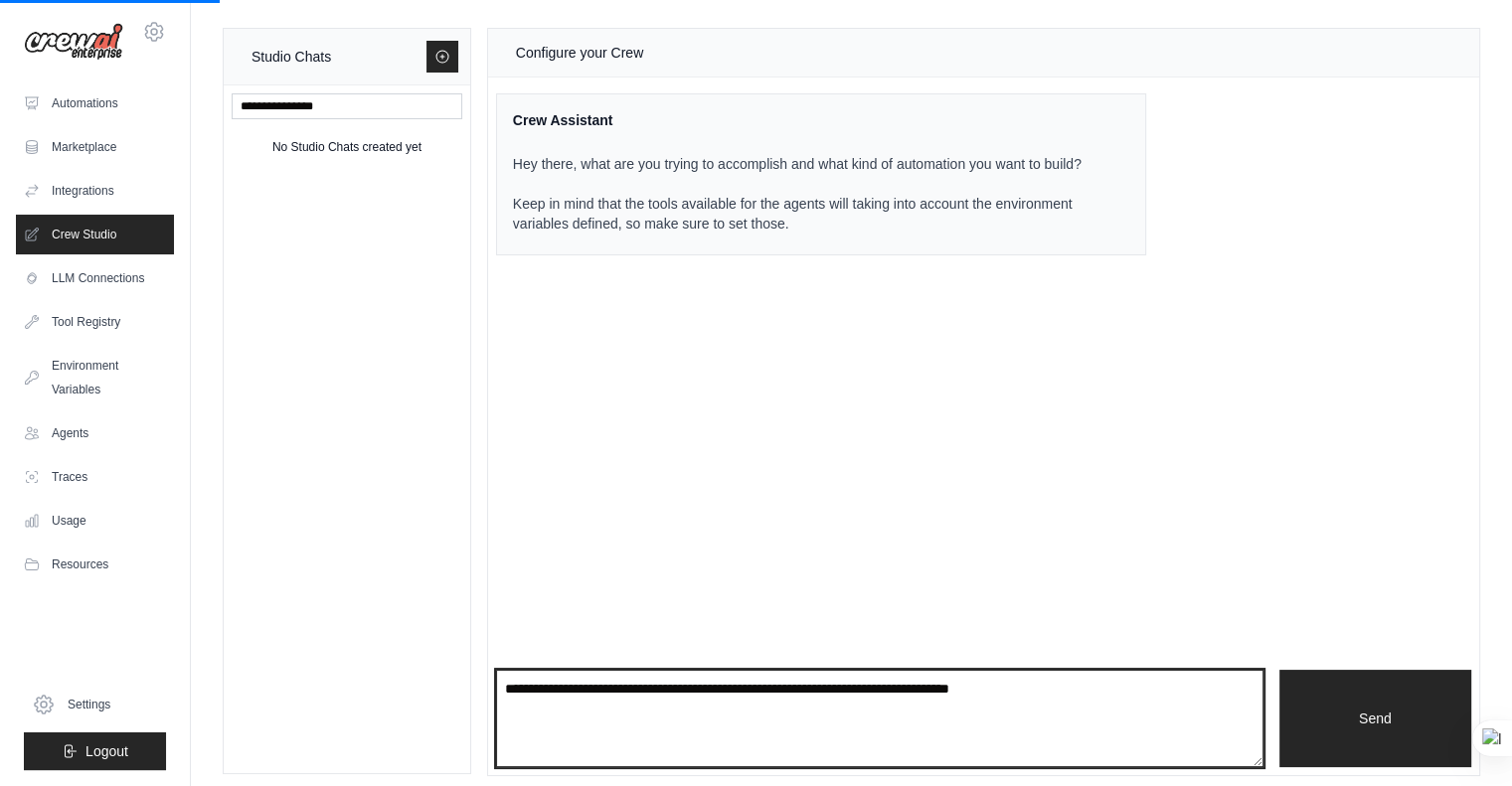 click at bounding box center [880, 718] 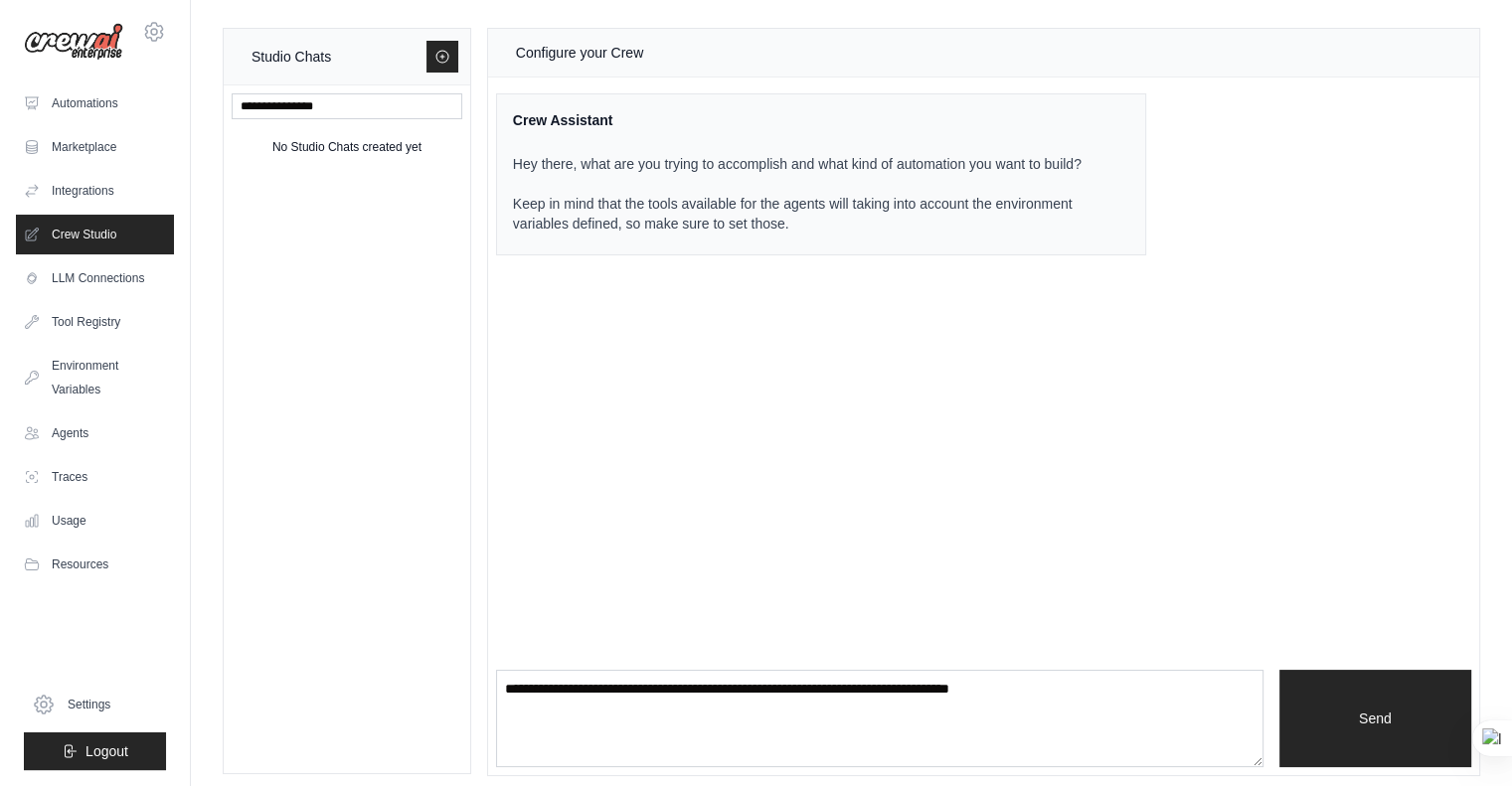 click at bounding box center (880, 718) 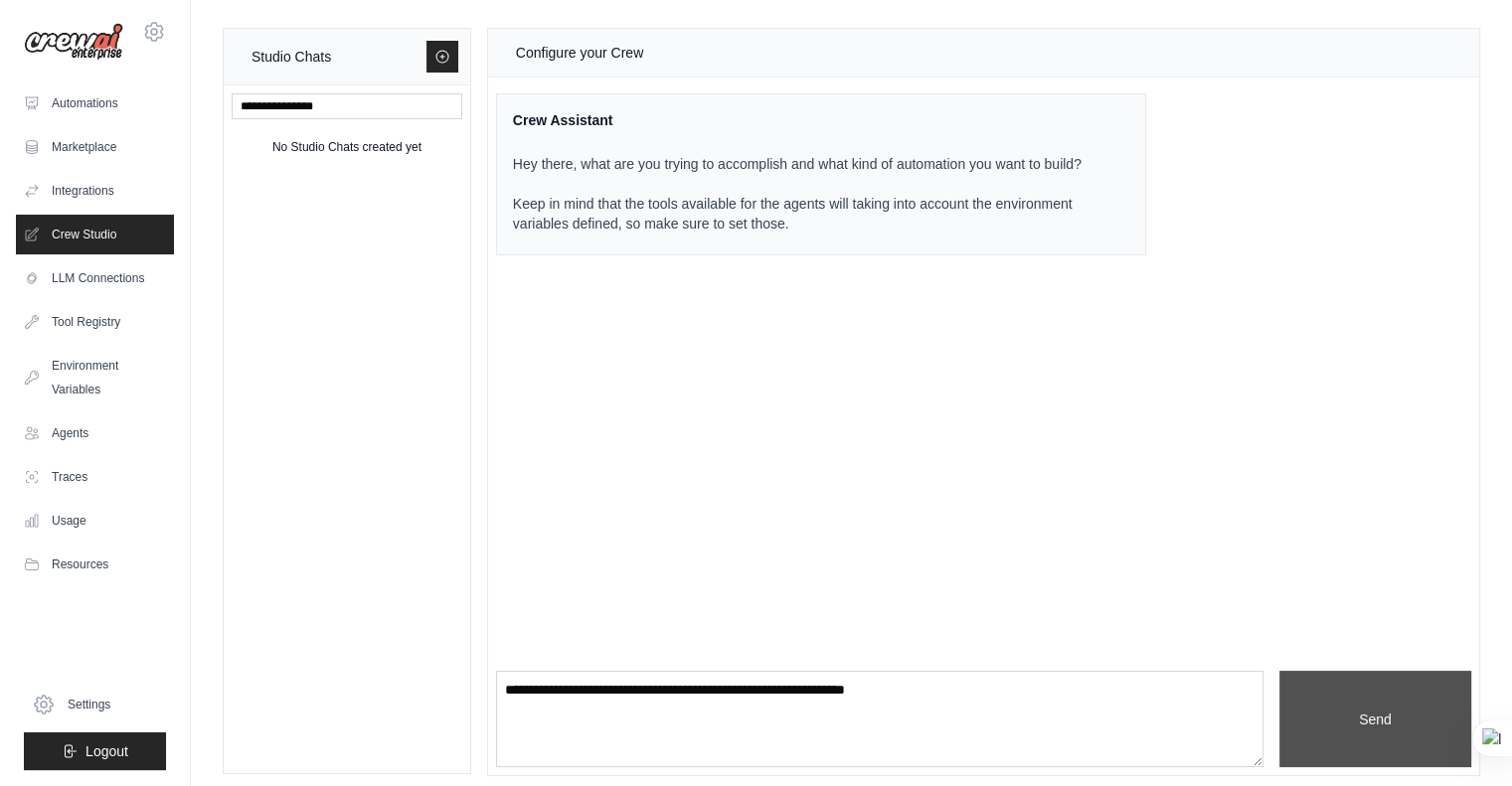 type on "**********" 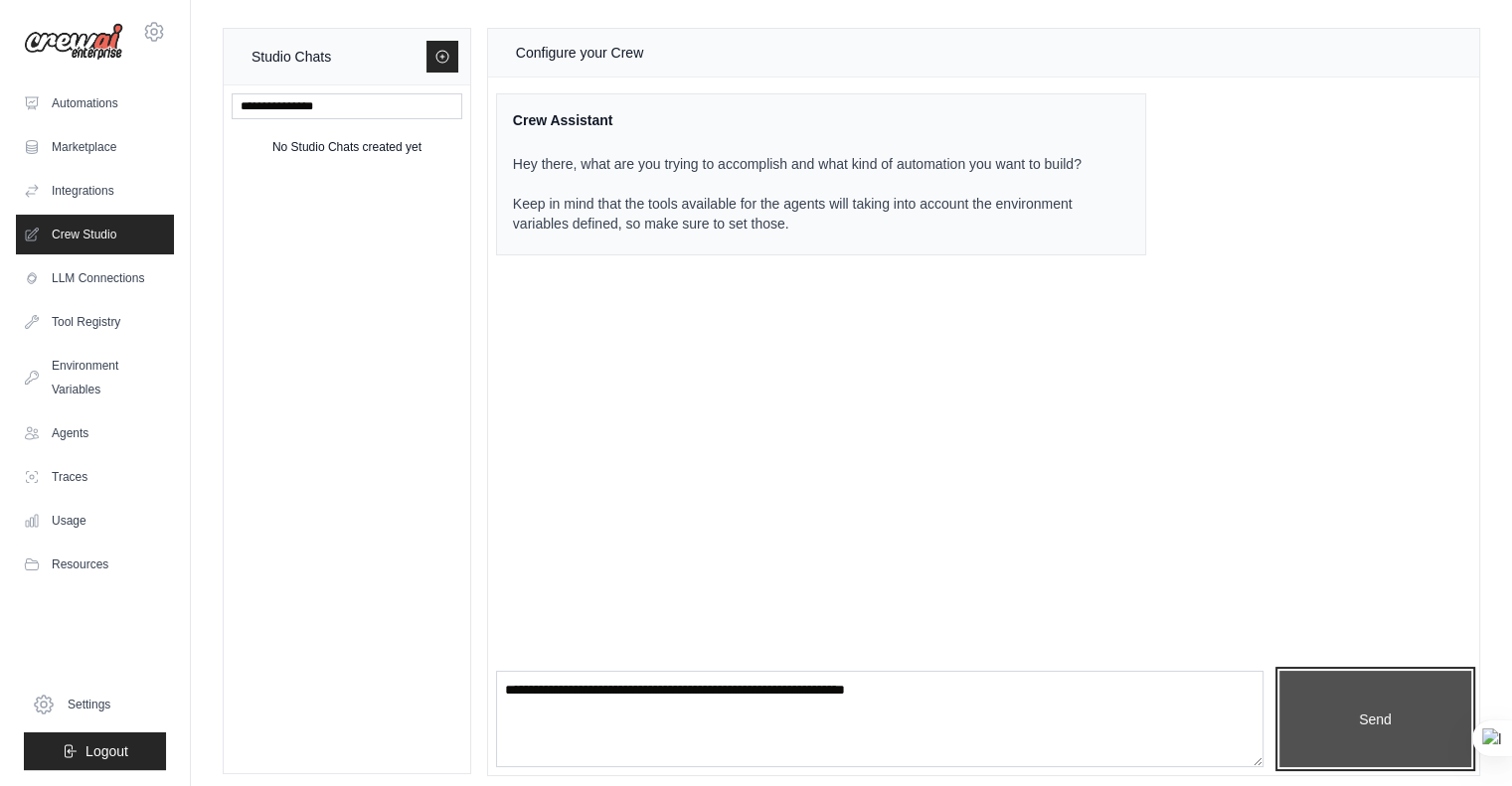 click on "Send" at bounding box center (1375, 719) 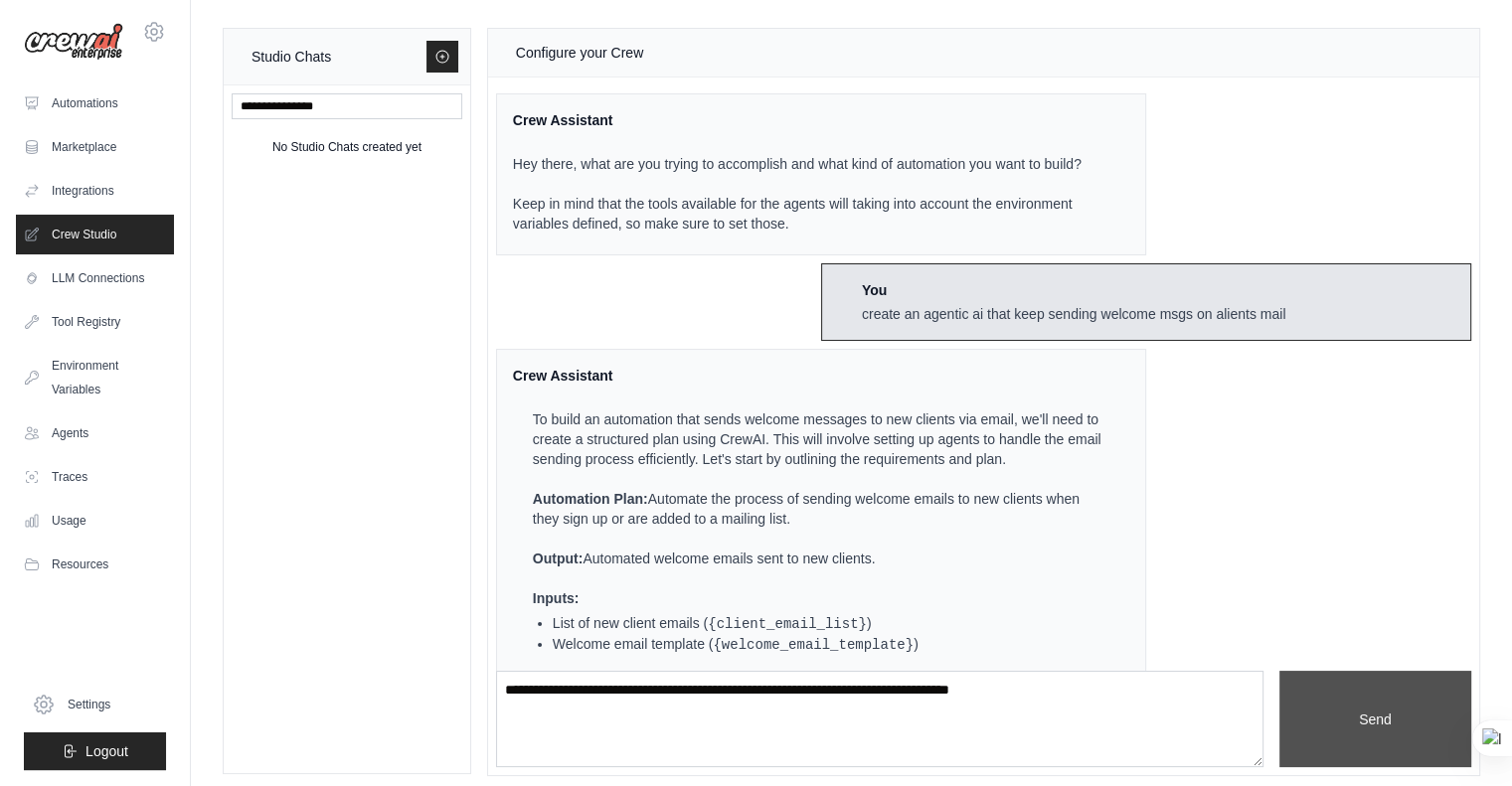 scroll, scrollTop: 351, scrollLeft: 0, axis: vertical 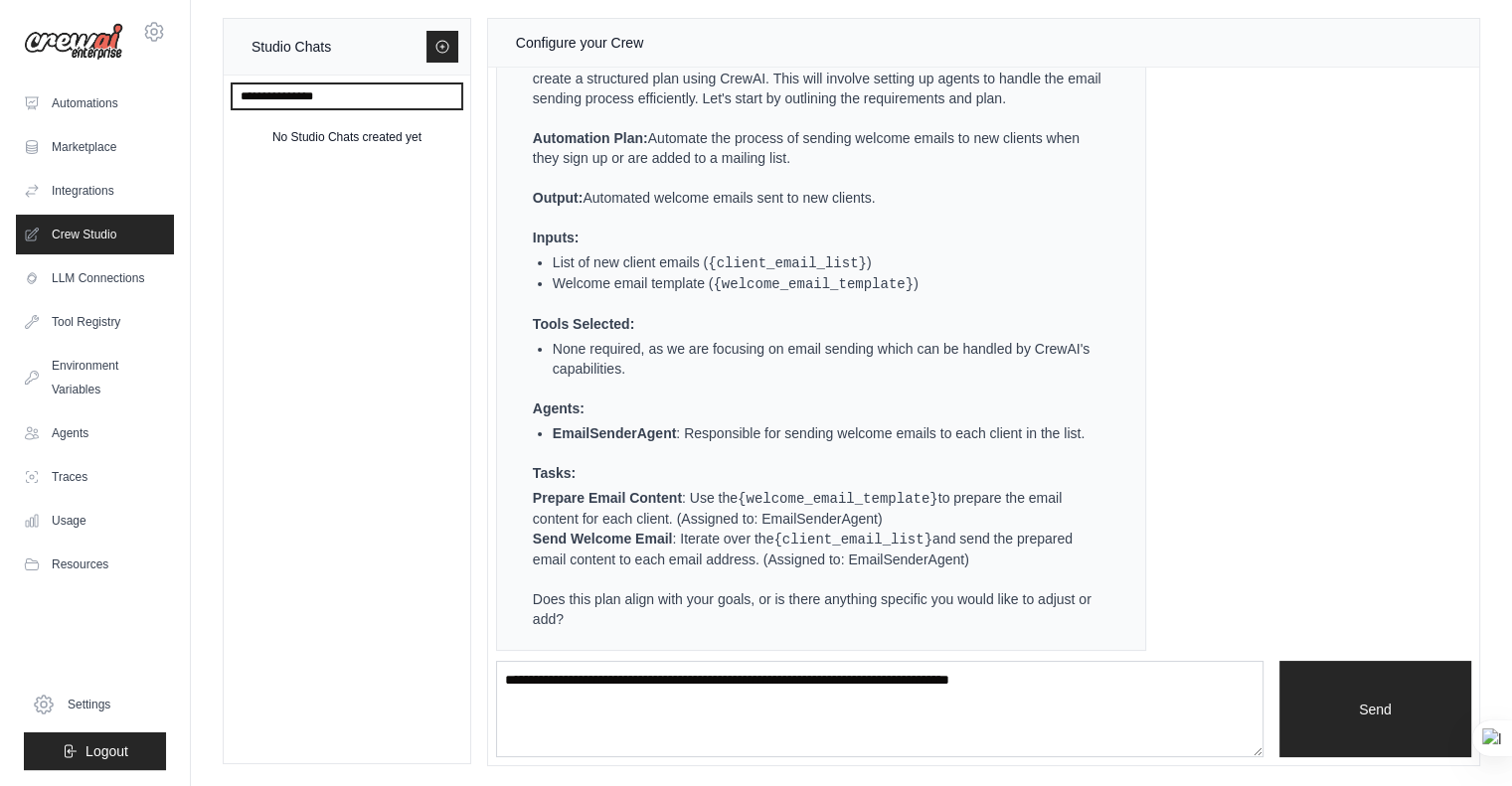 click at bounding box center [347, 96] 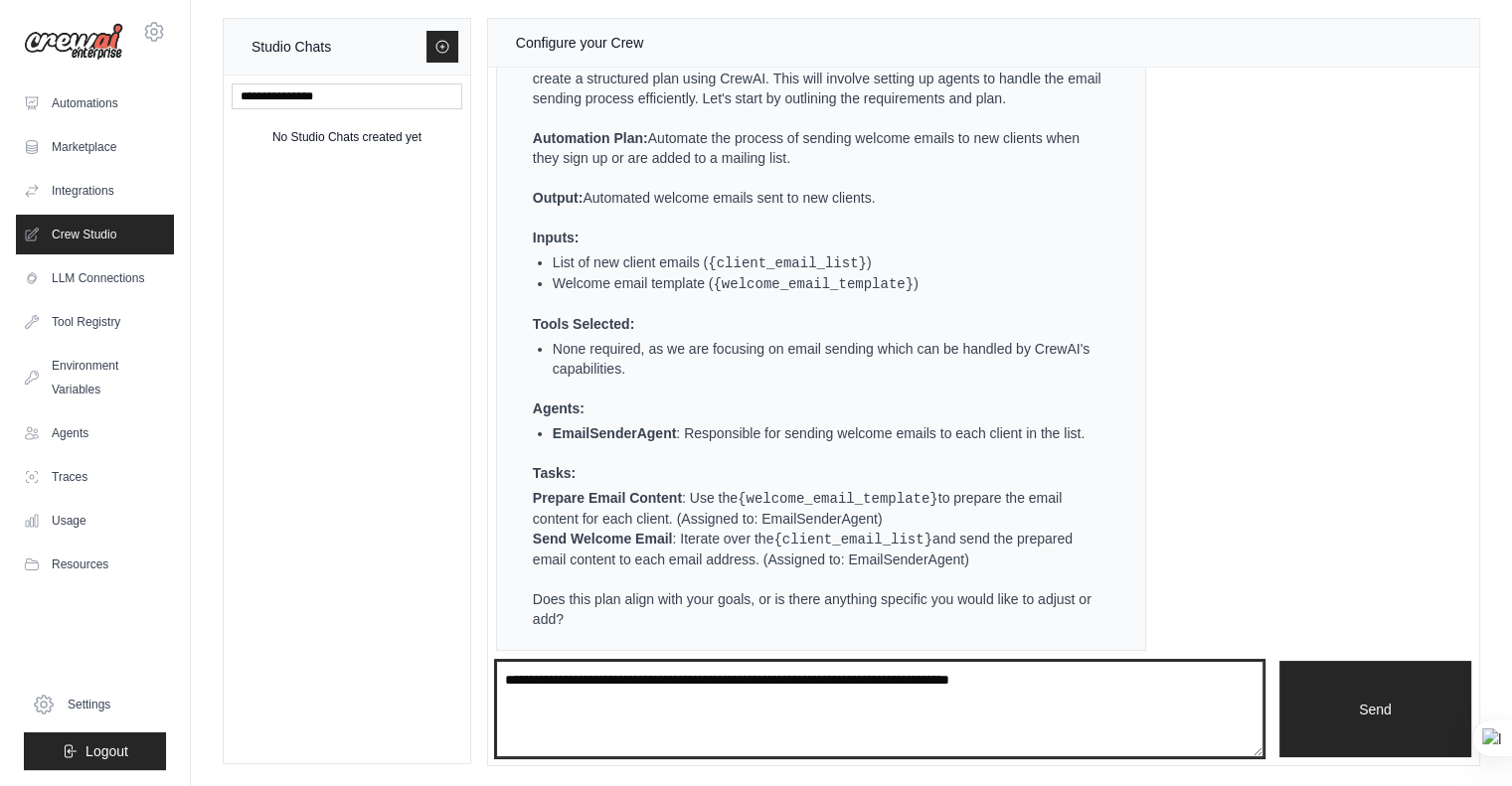 click at bounding box center (880, 709) 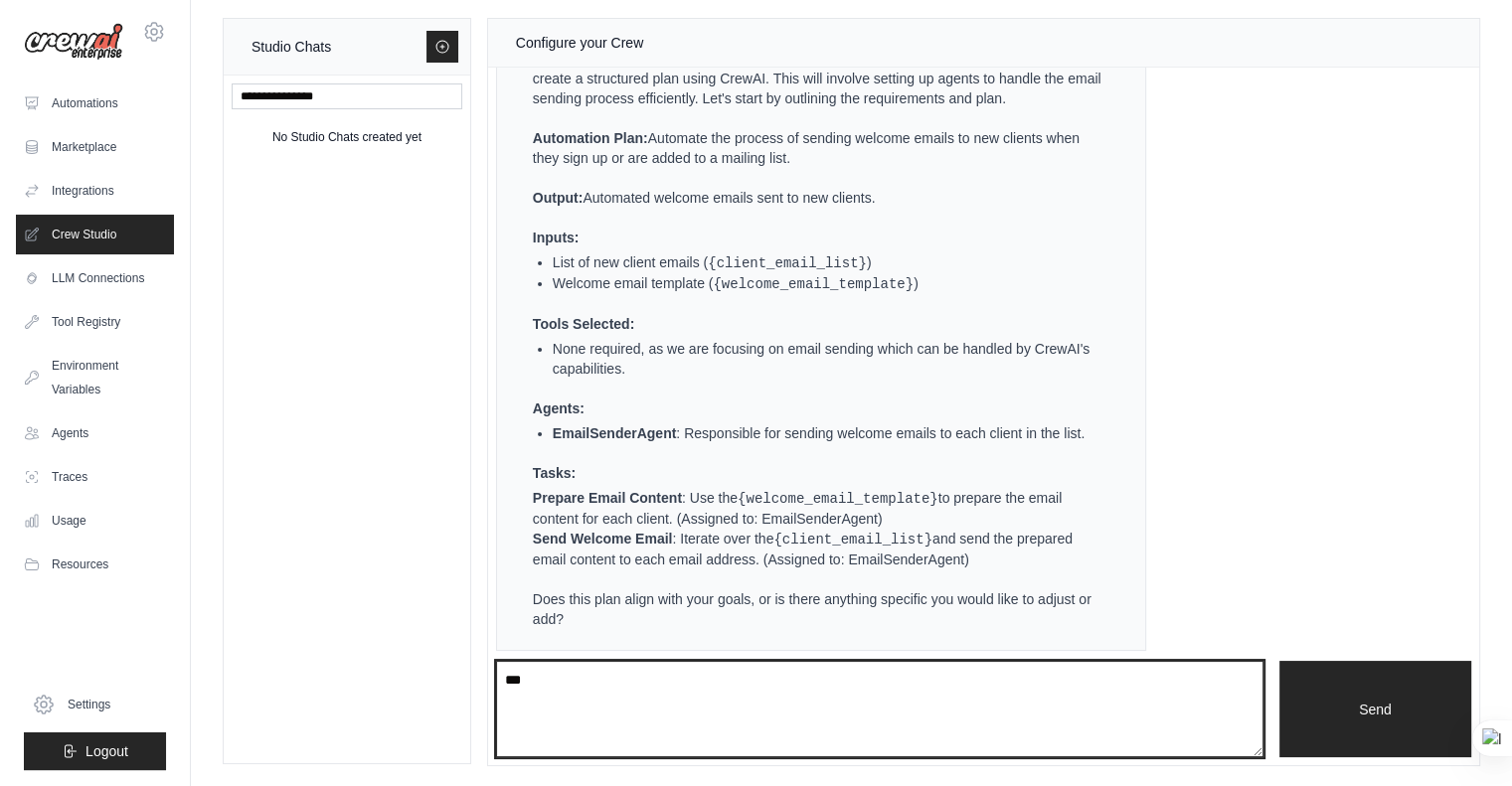 type on "***" 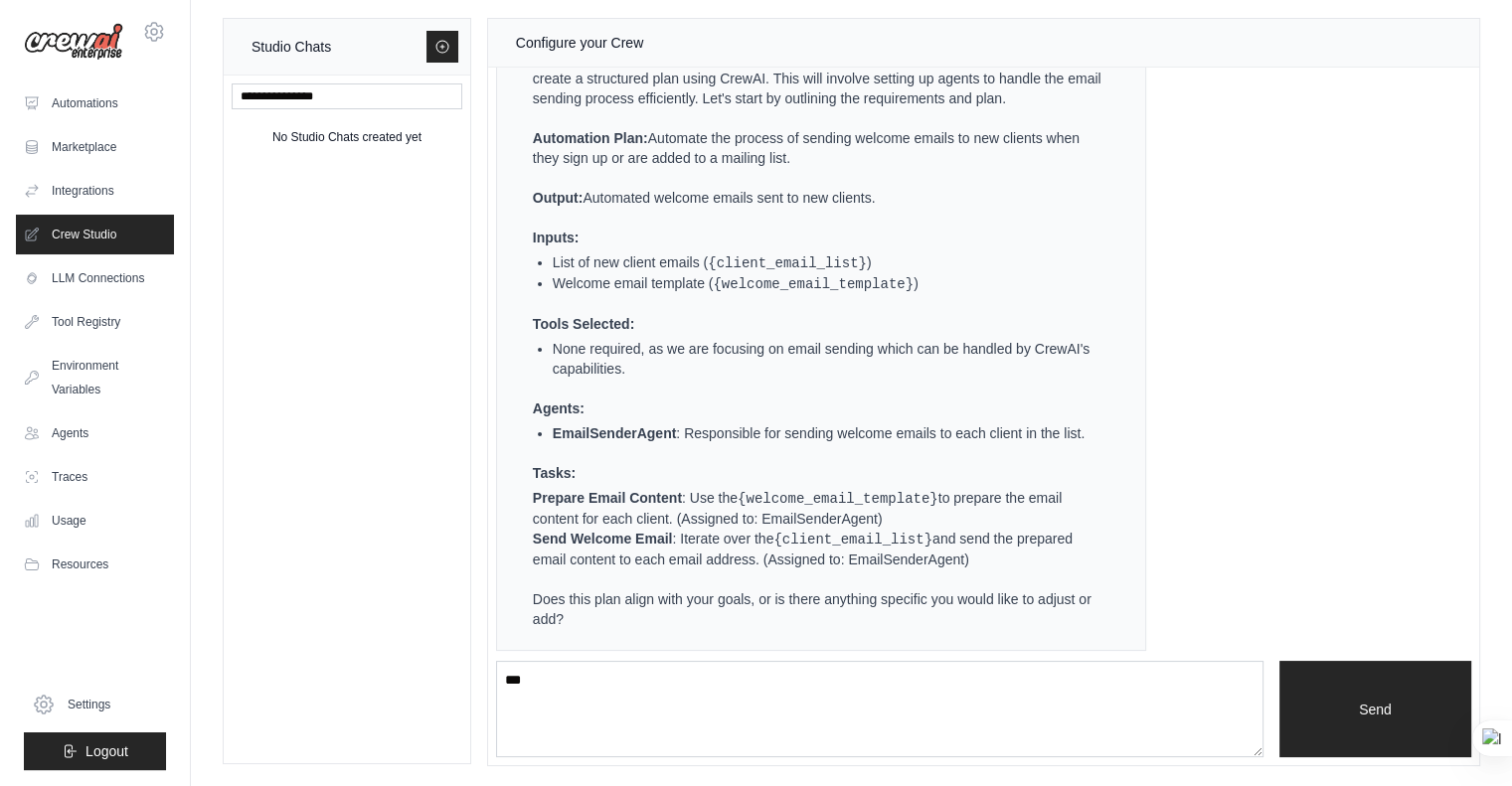type 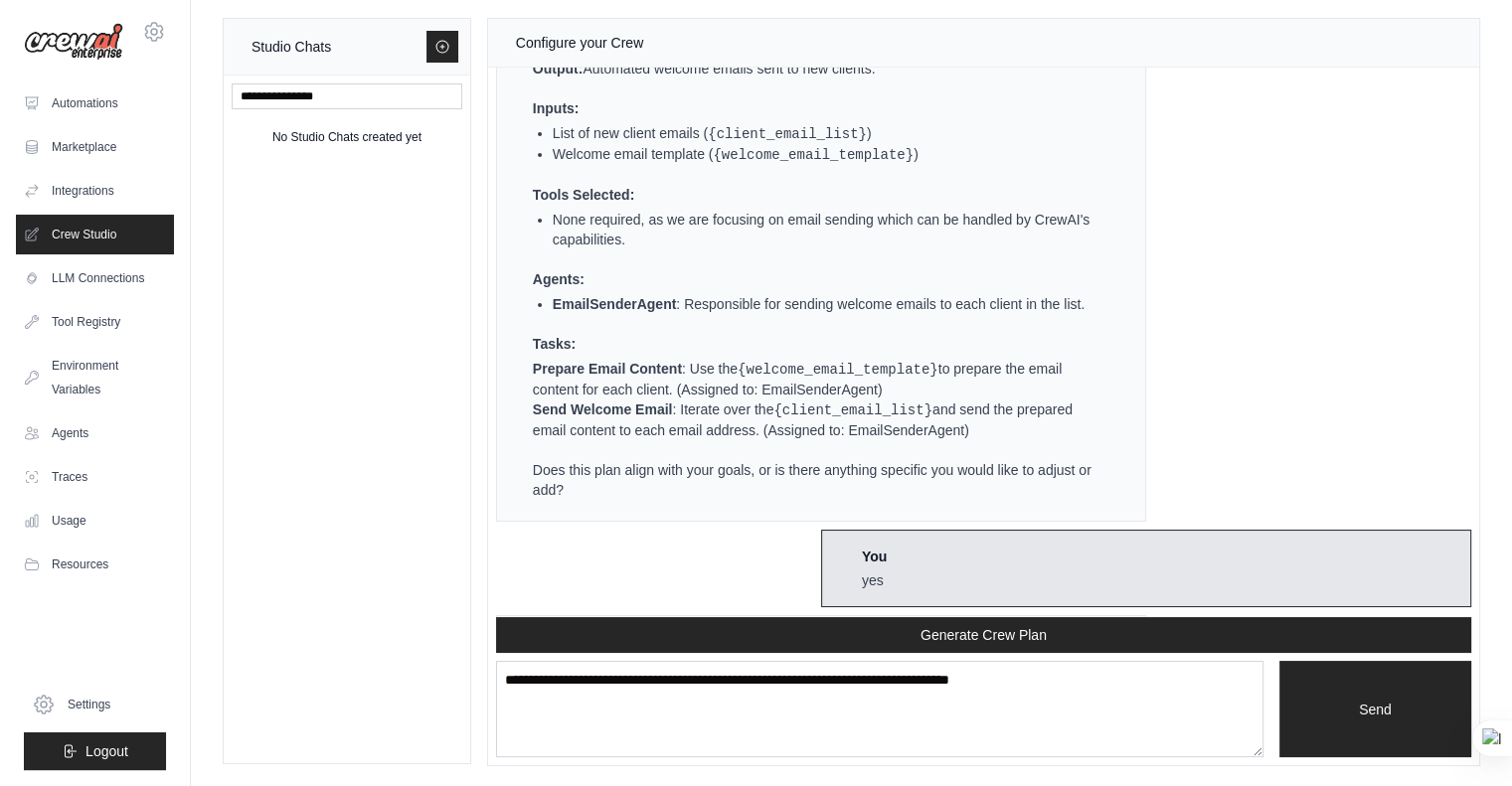scroll, scrollTop: 1185, scrollLeft: 0, axis: vertical 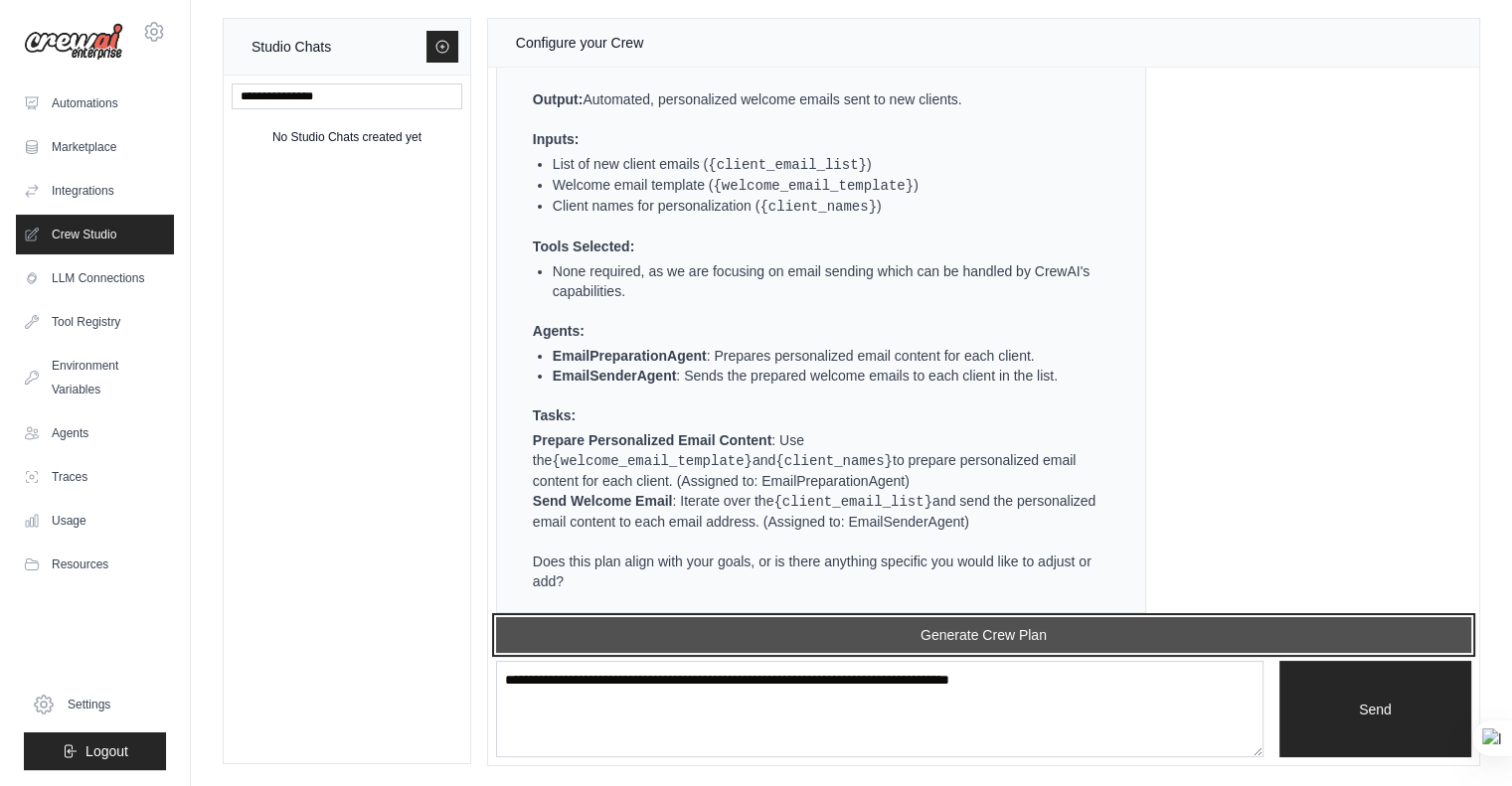 click on "Generate Crew Plan" at bounding box center [983, 635] 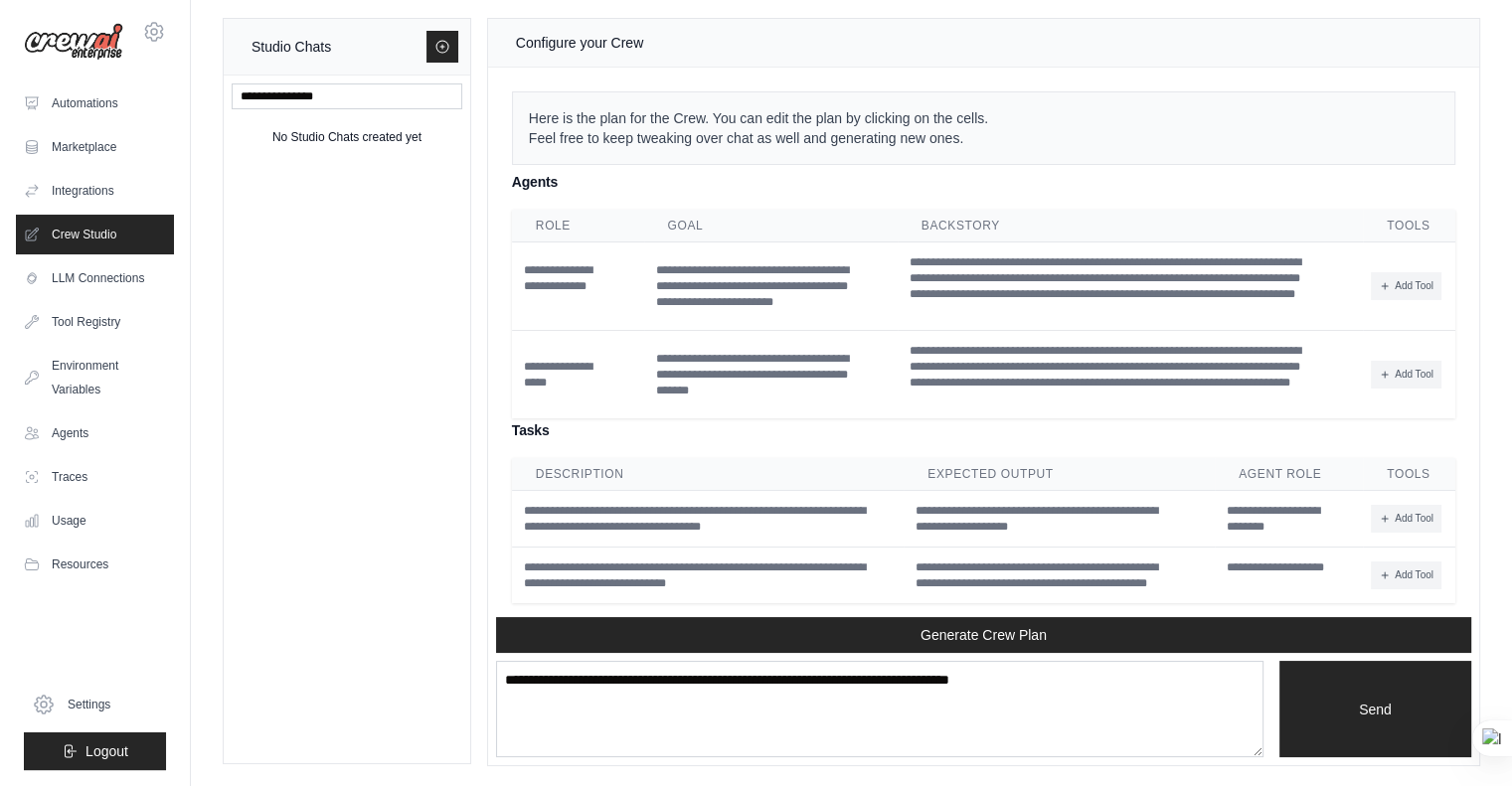 scroll, scrollTop: 1797, scrollLeft: 0, axis: vertical 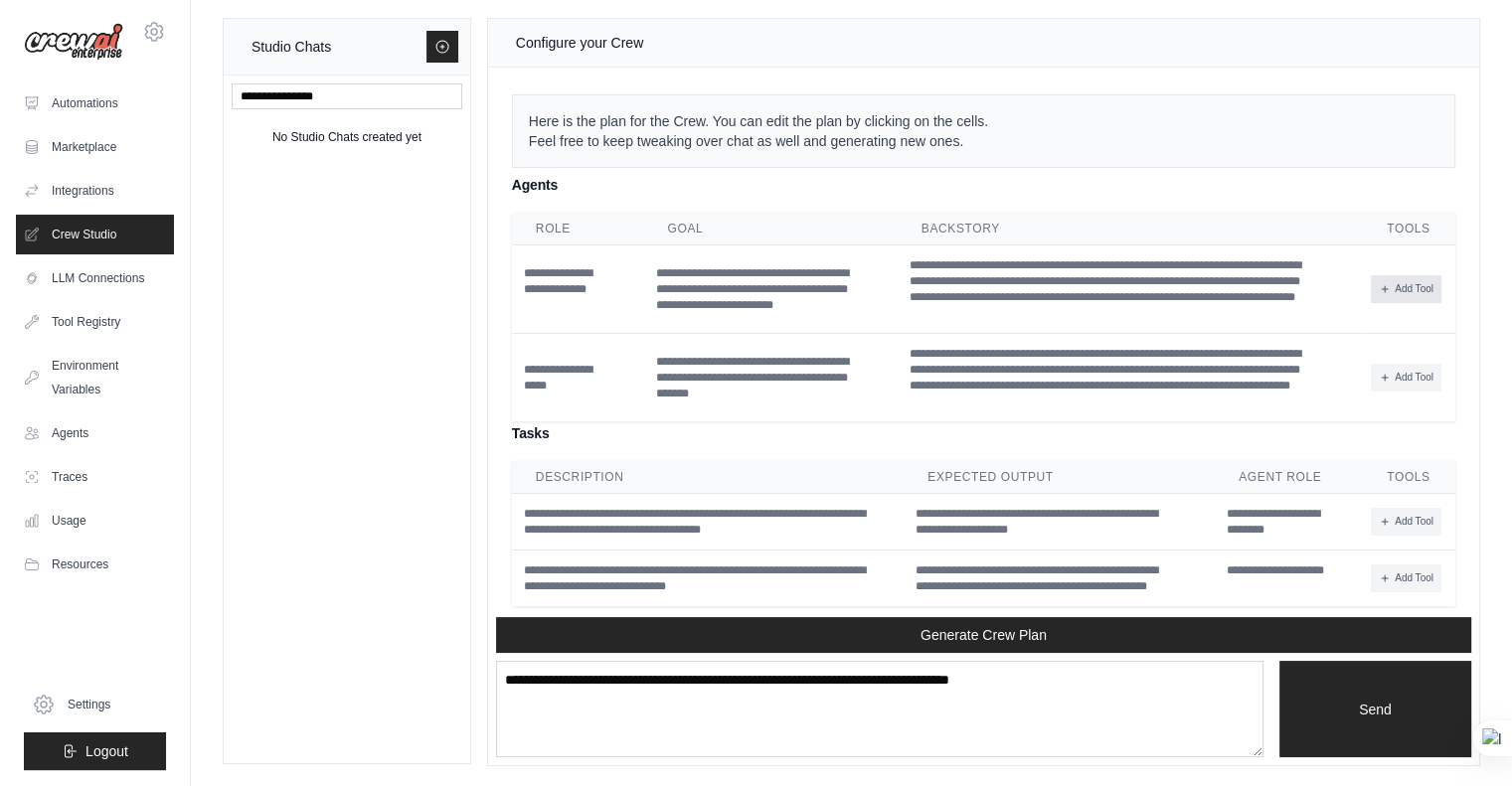 click on "Add Tool" at bounding box center [1406, 289] 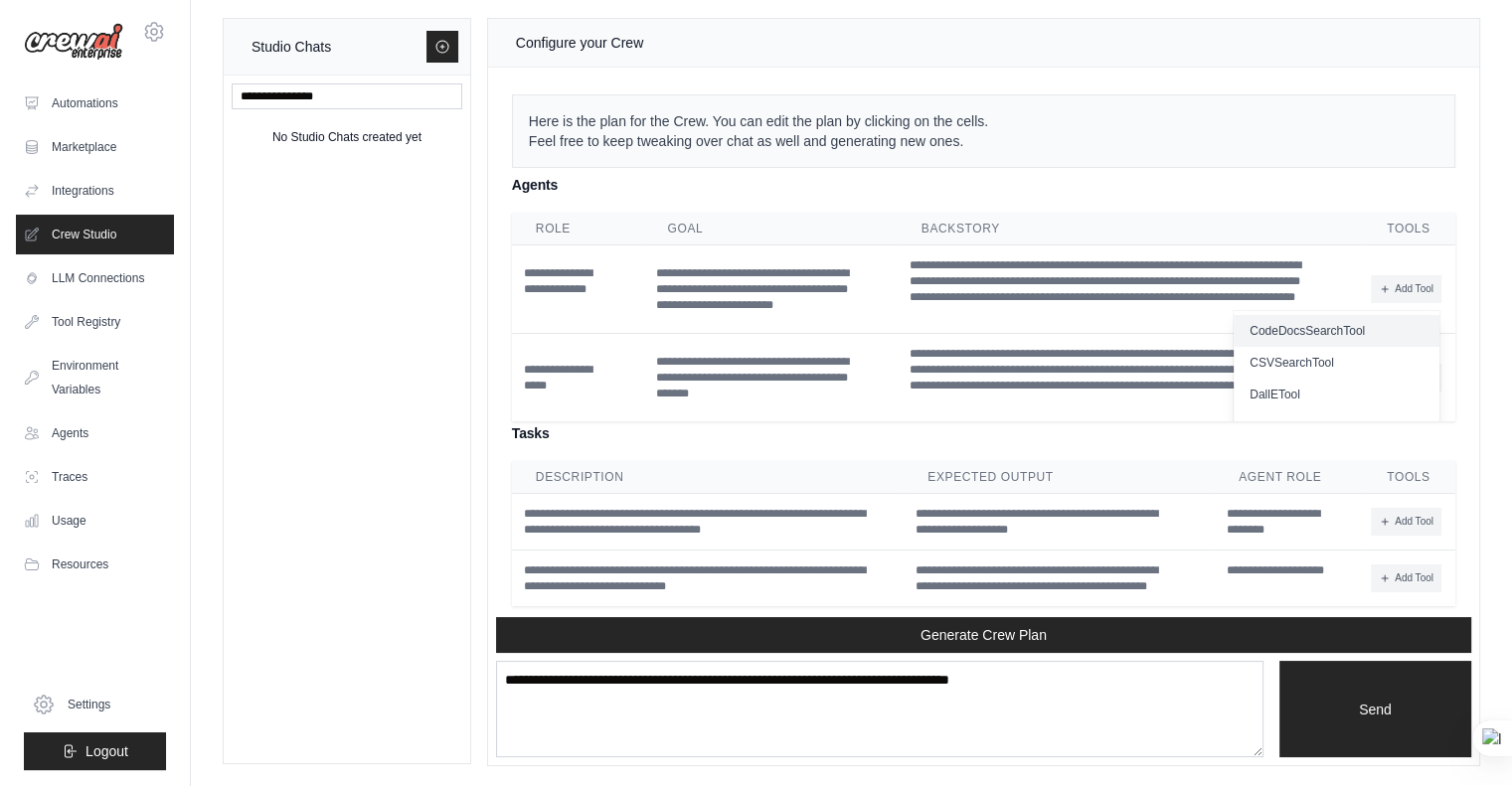 click on "CodeDocsSearchTool" at bounding box center (1336, 331) 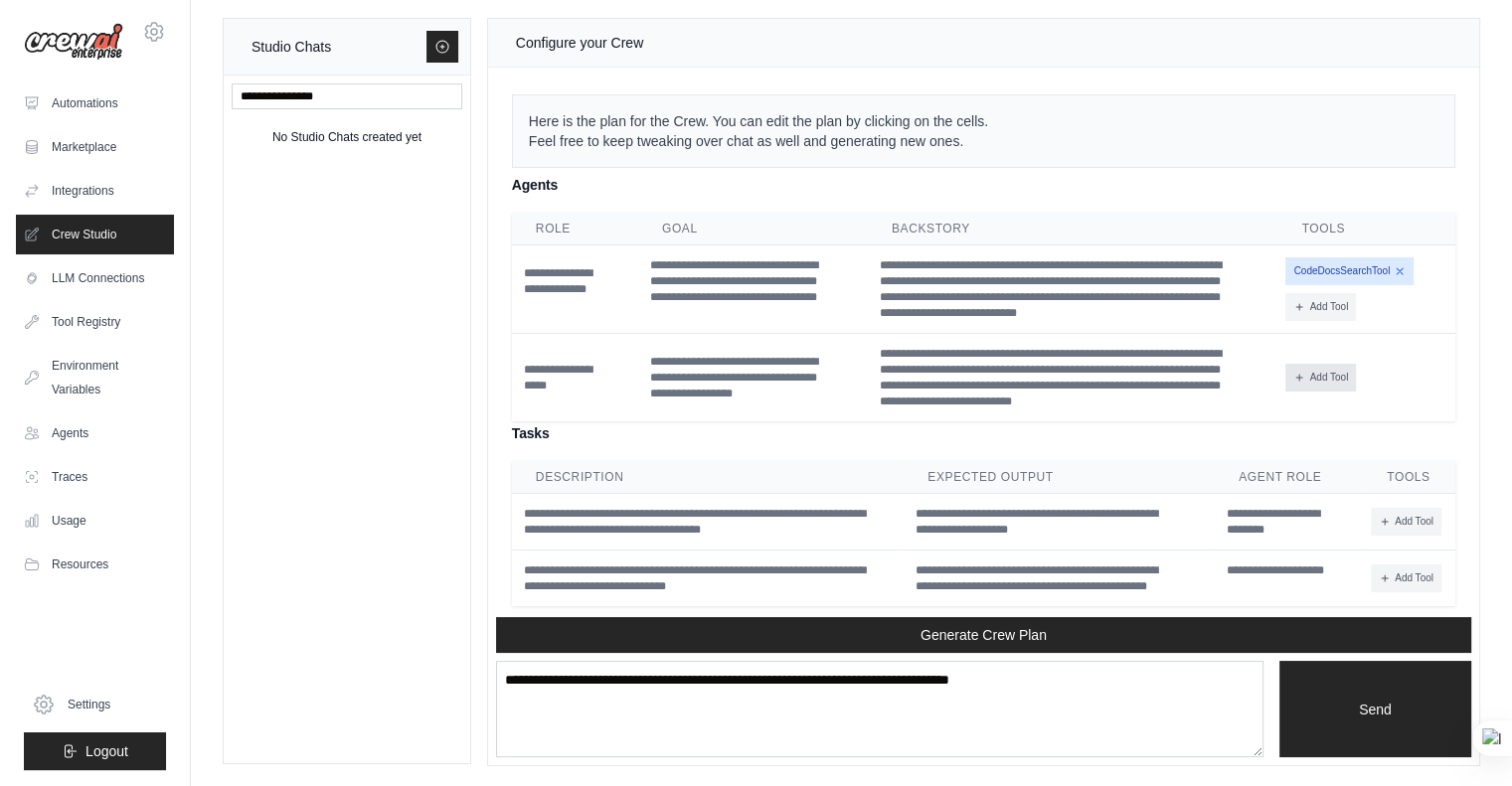 click on "Add Tool" at bounding box center (1320, 378) 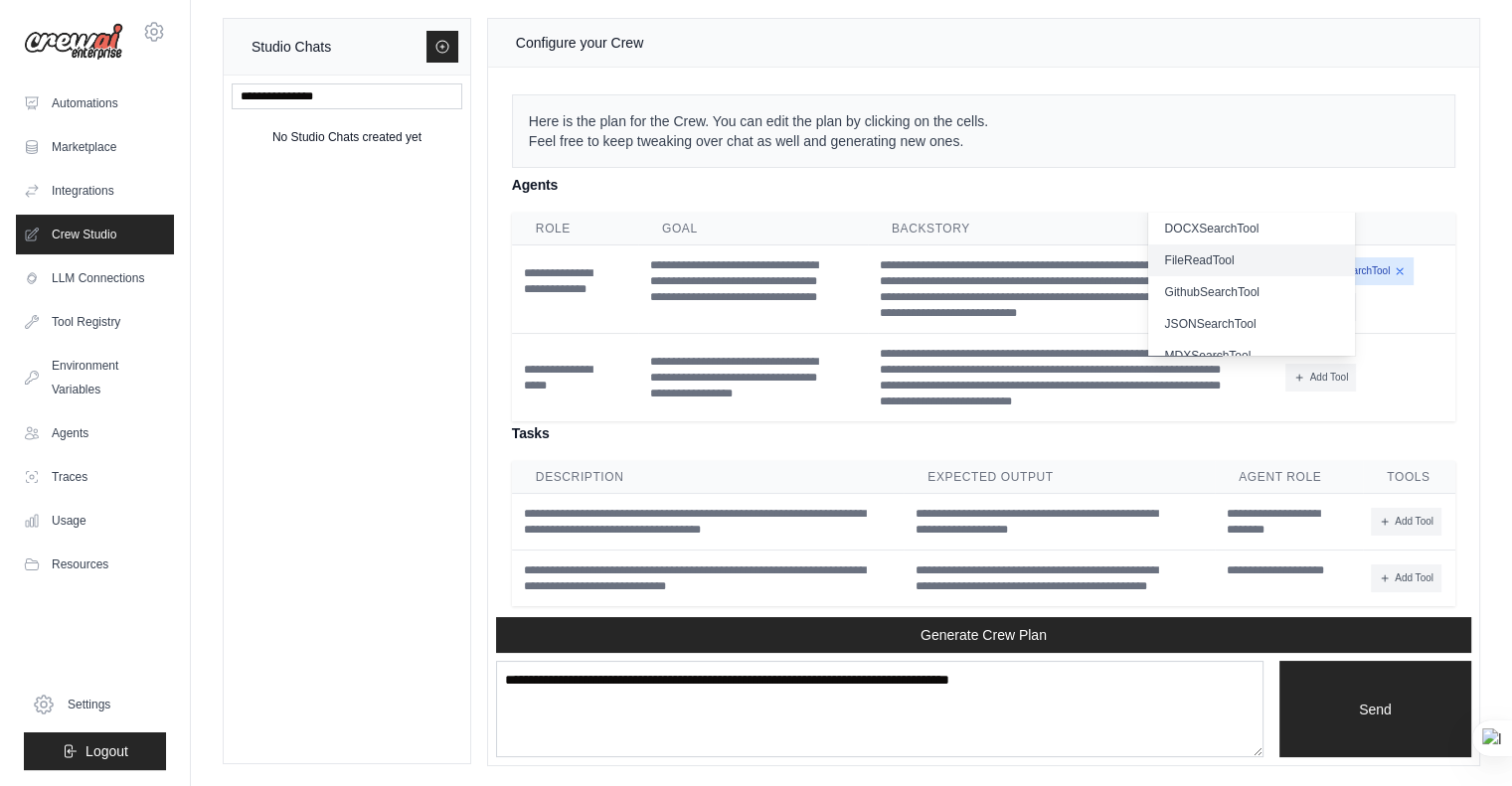 scroll, scrollTop: 0, scrollLeft: 0, axis: both 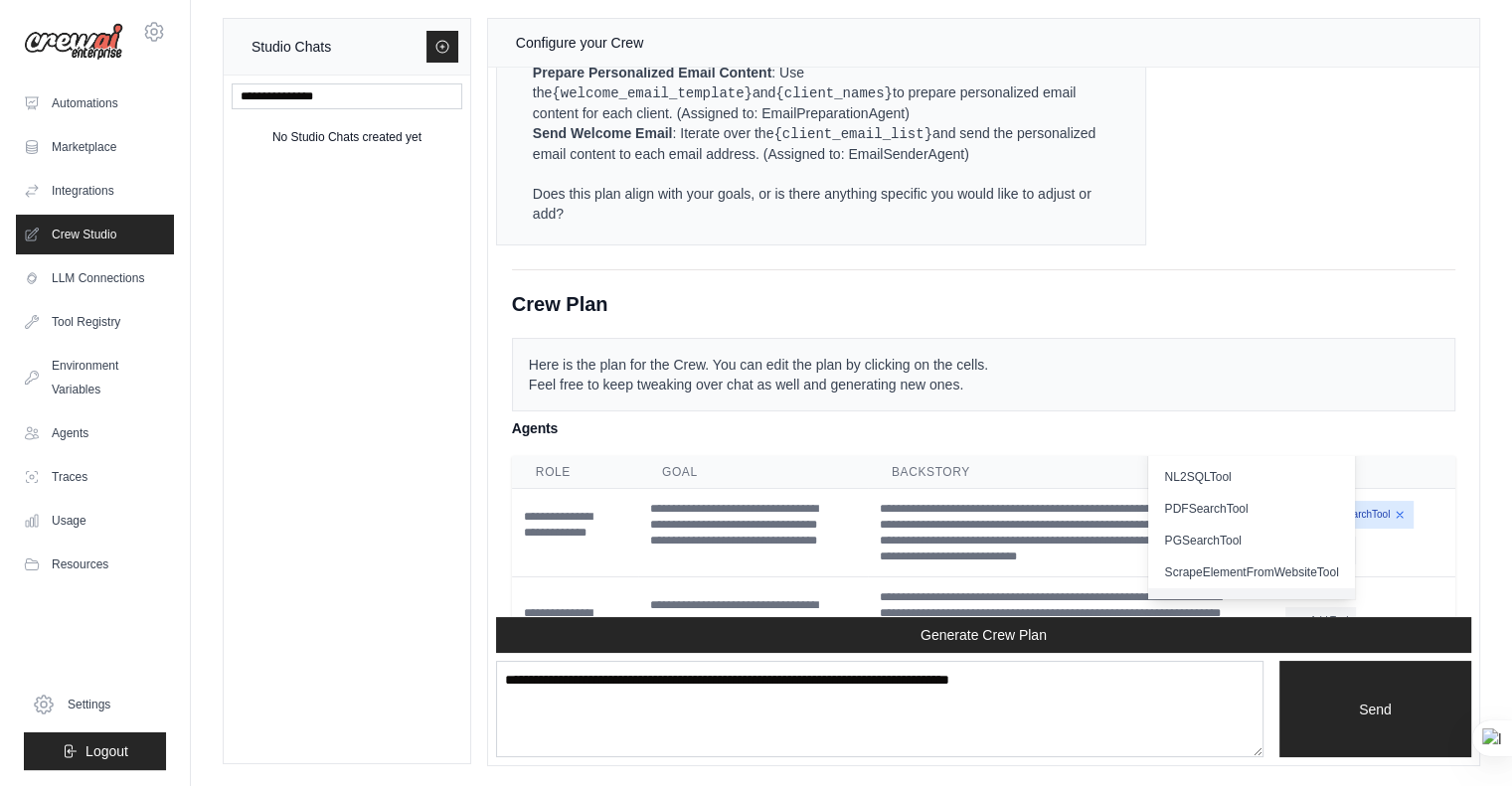 click on "ScrapeWebsiteTool" at bounding box center [1251, 604] 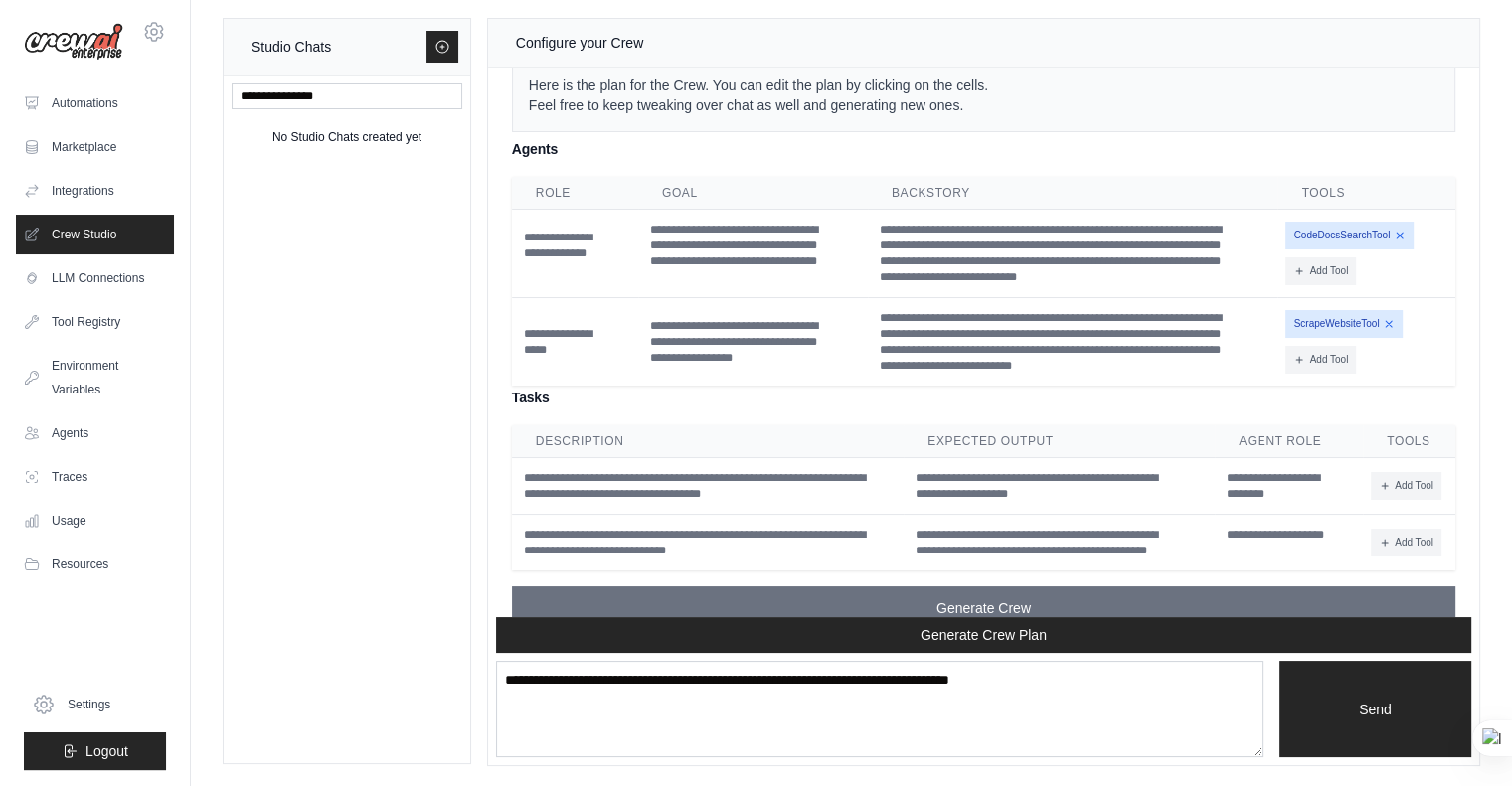 scroll, scrollTop: 1856, scrollLeft: 0, axis: vertical 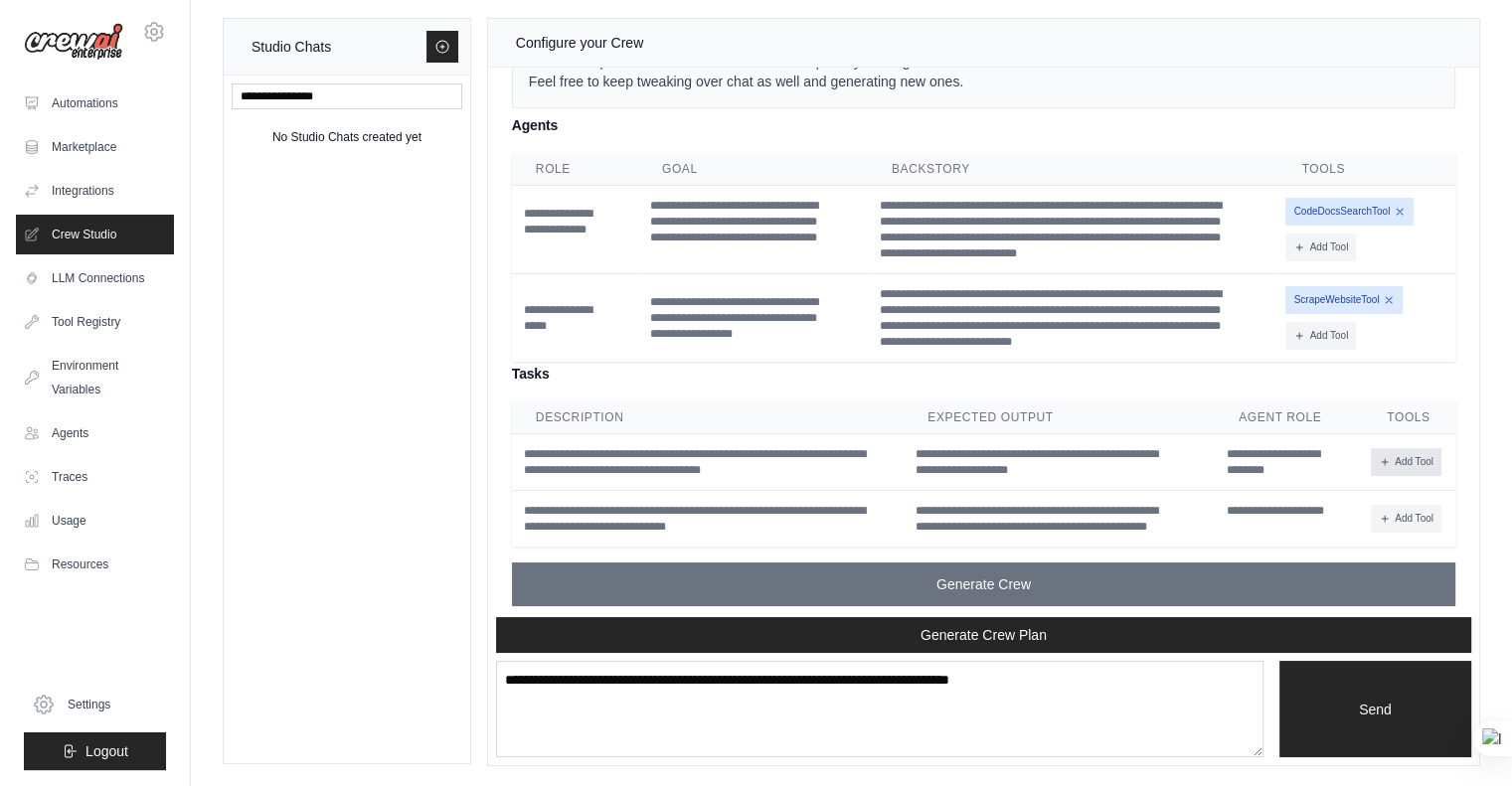 click on "Add Tool" at bounding box center [1406, 462] 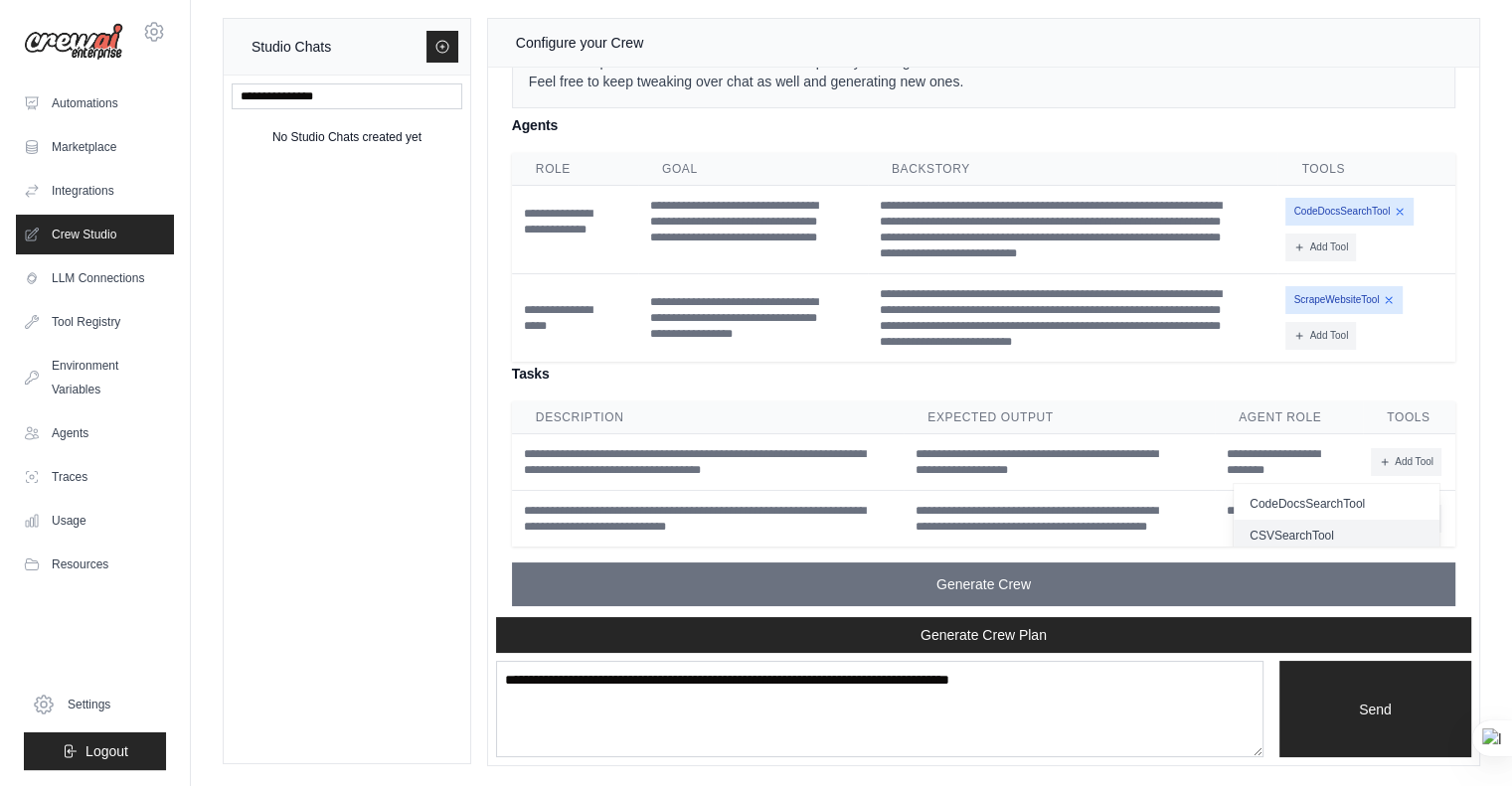 click on "CSVSearchTool" at bounding box center [1336, 536] 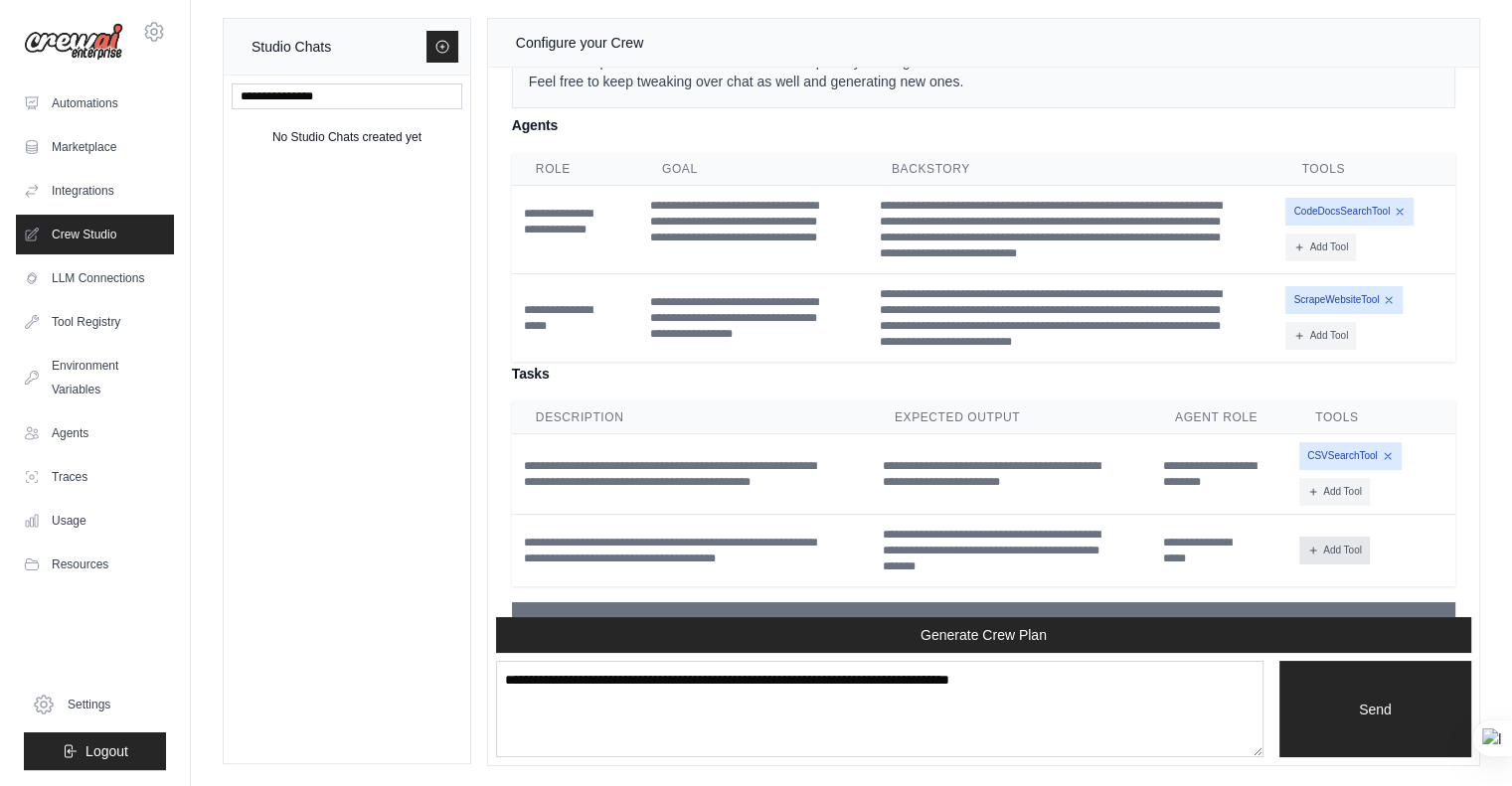 click on "Add Tool" at bounding box center [1334, 550] 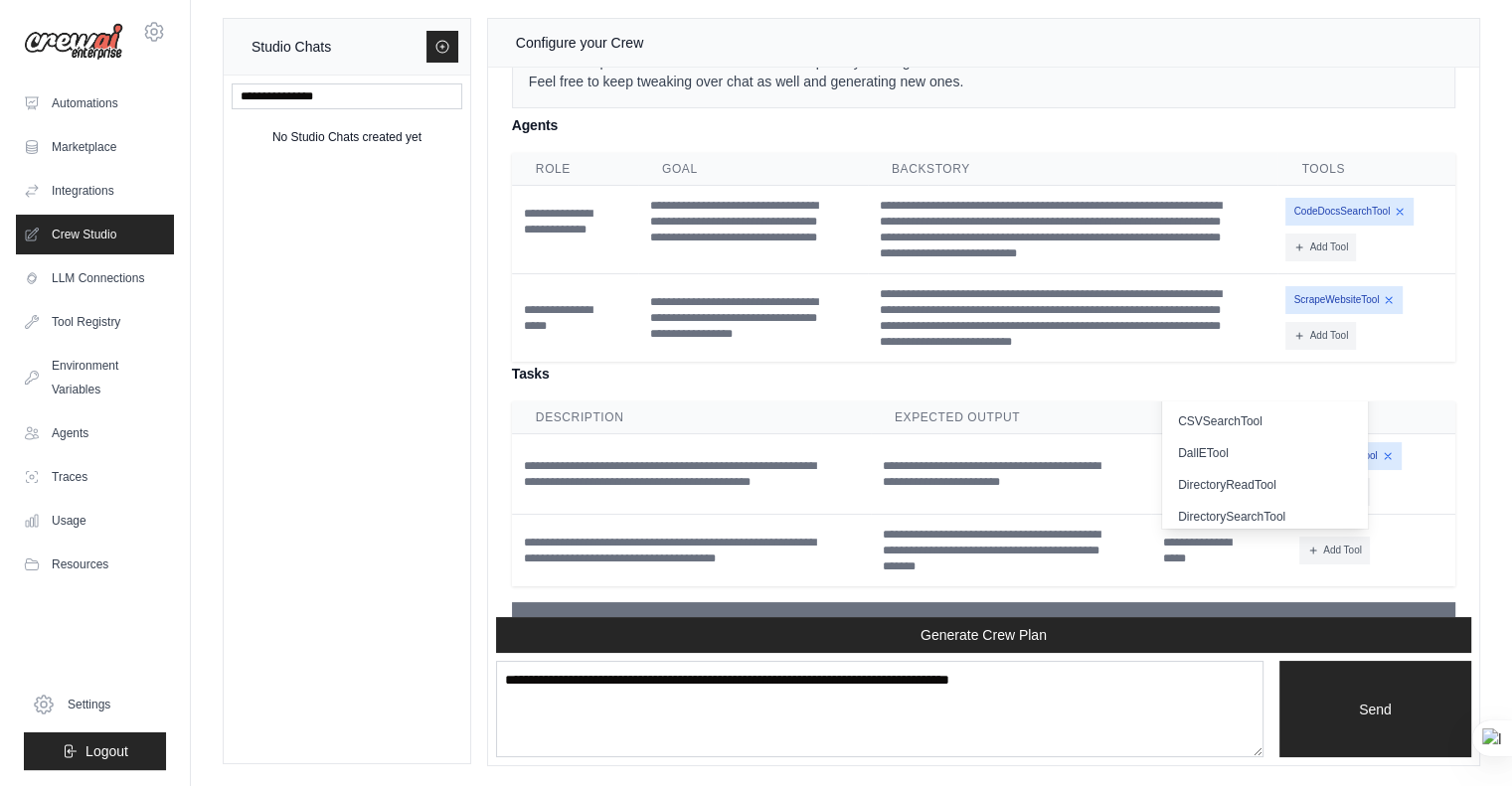 click on "CSVSearchTool
Add Tool
CodeDocsSearchTool
CSVSearchTool
DallETool" at bounding box center (1373, 474) 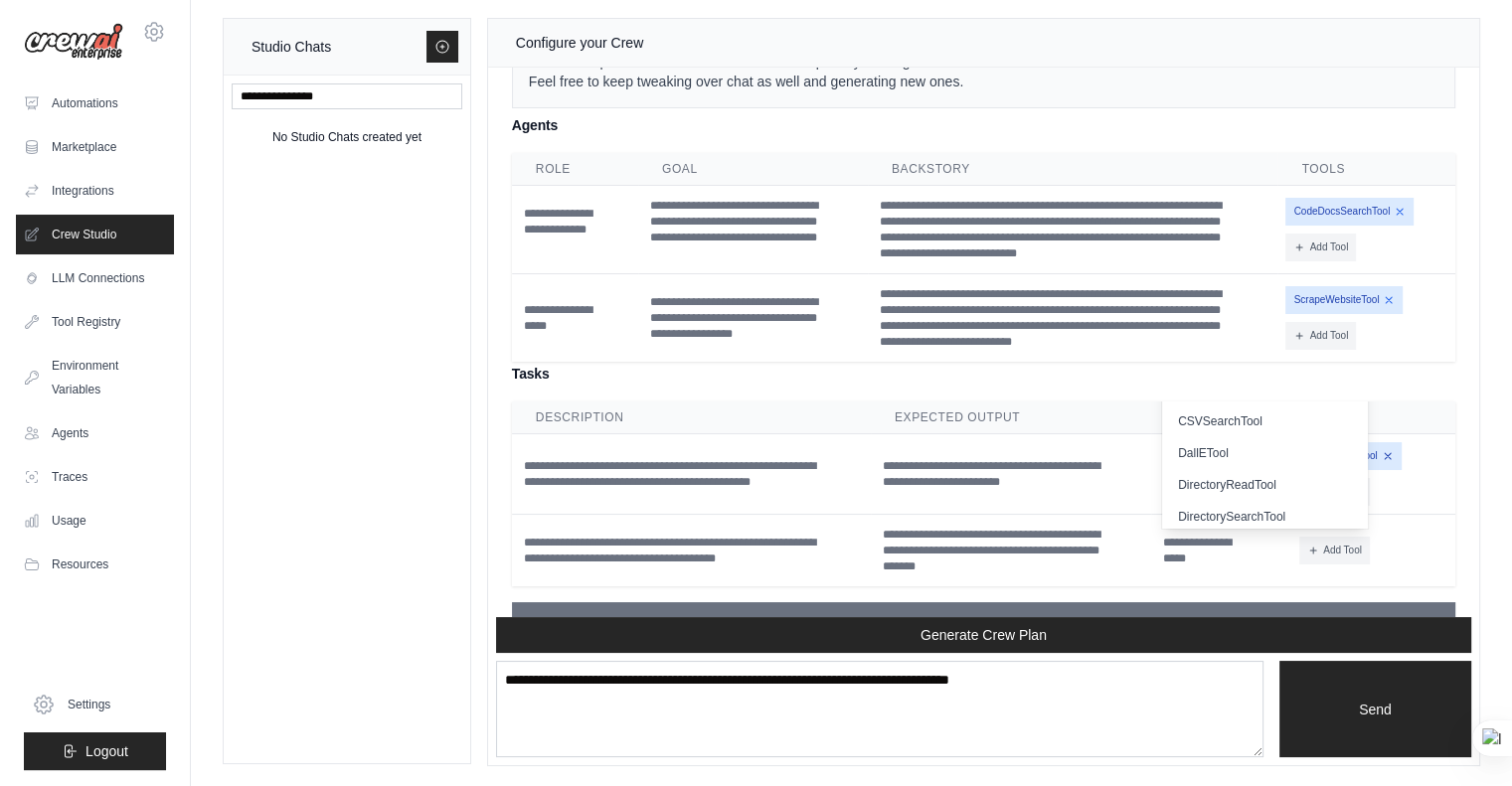 click 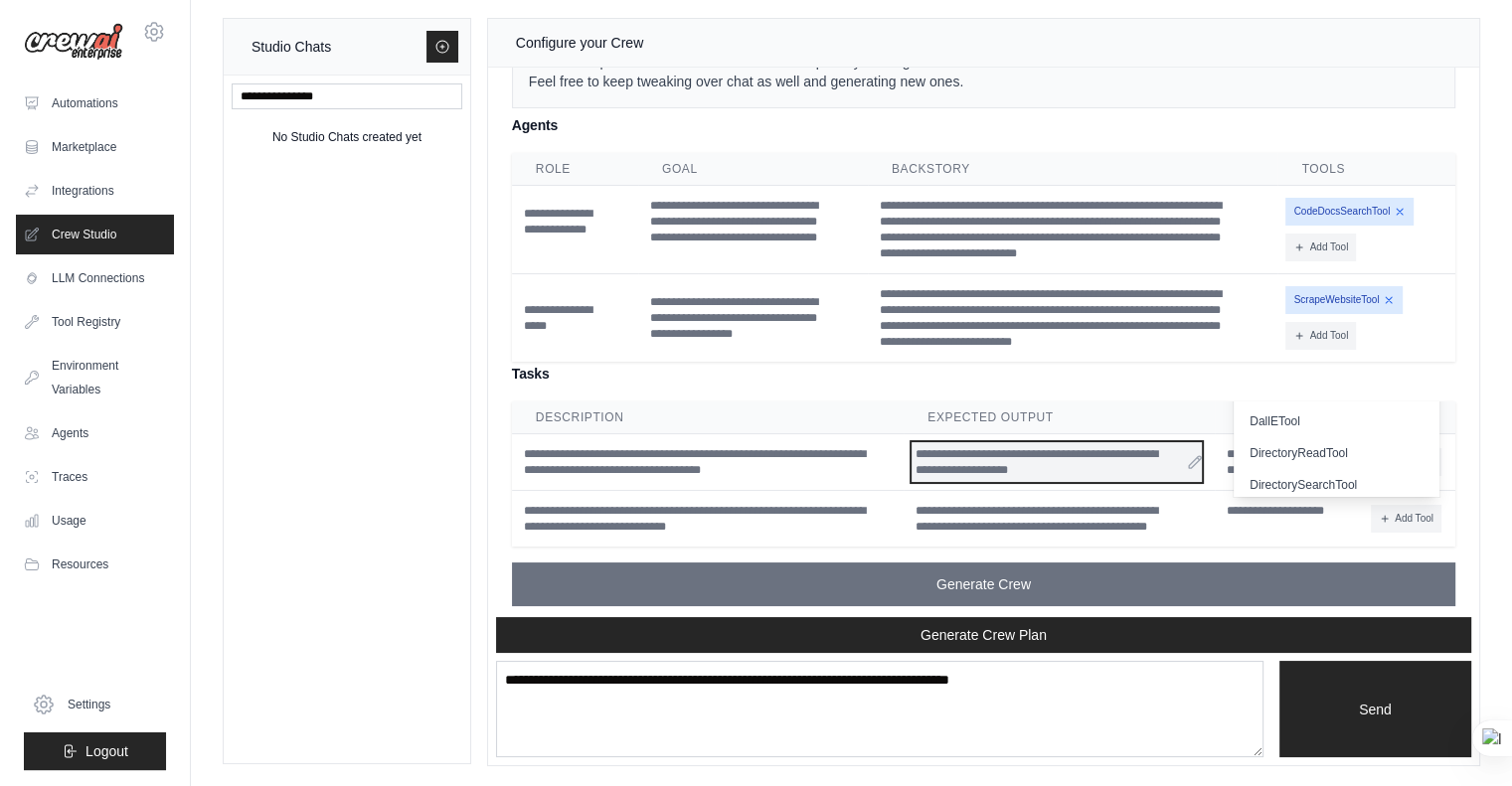 click on "**********" at bounding box center (1057, 462) 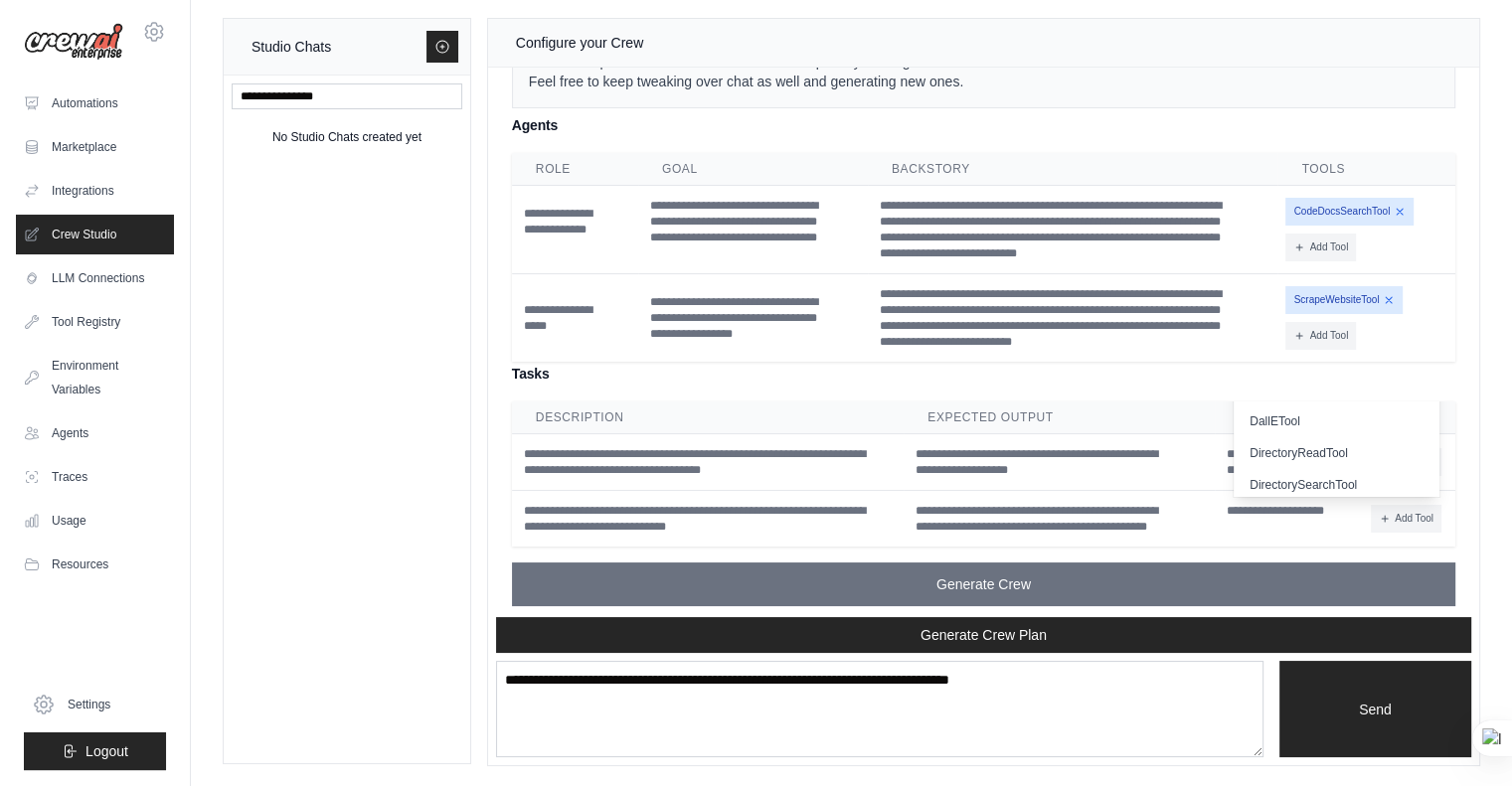 click on "Expected Output" at bounding box center [1059, 417] 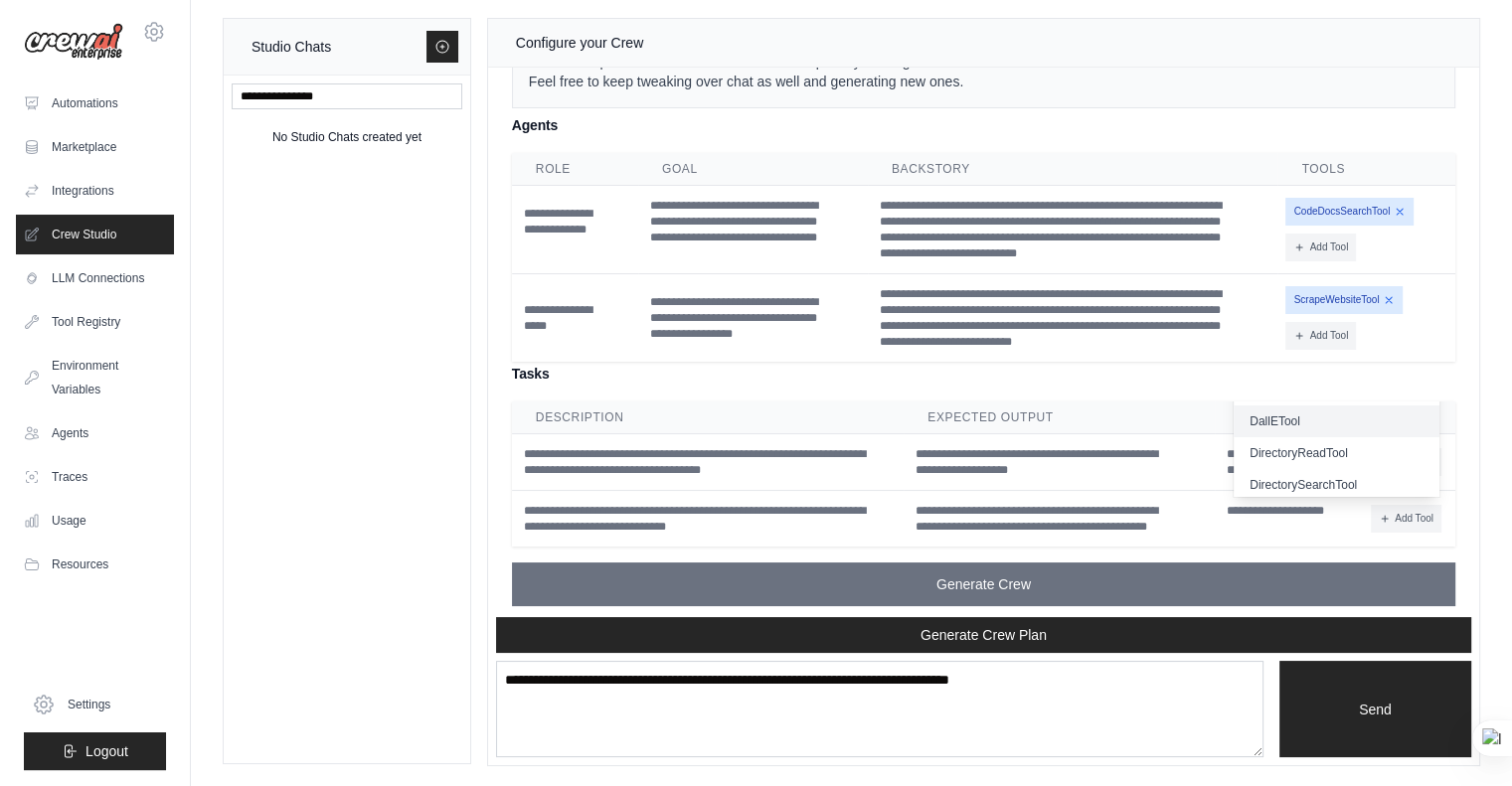 drag, startPoint x: 1173, startPoint y: 375, endPoint x: 1253, endPoint y: 416, distance: 89.89438 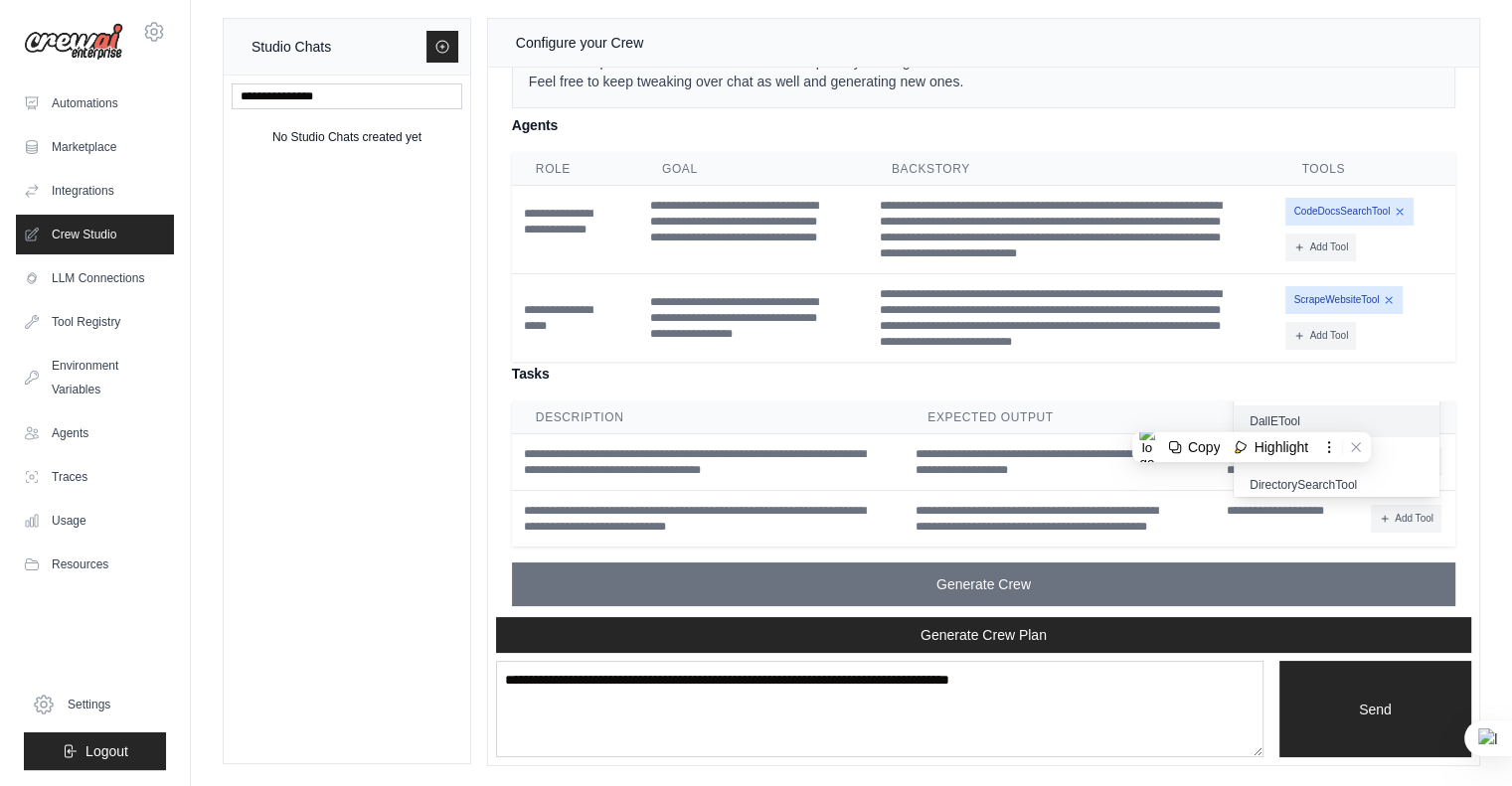 click on "DallETool" at bounding box center (1336, 421) 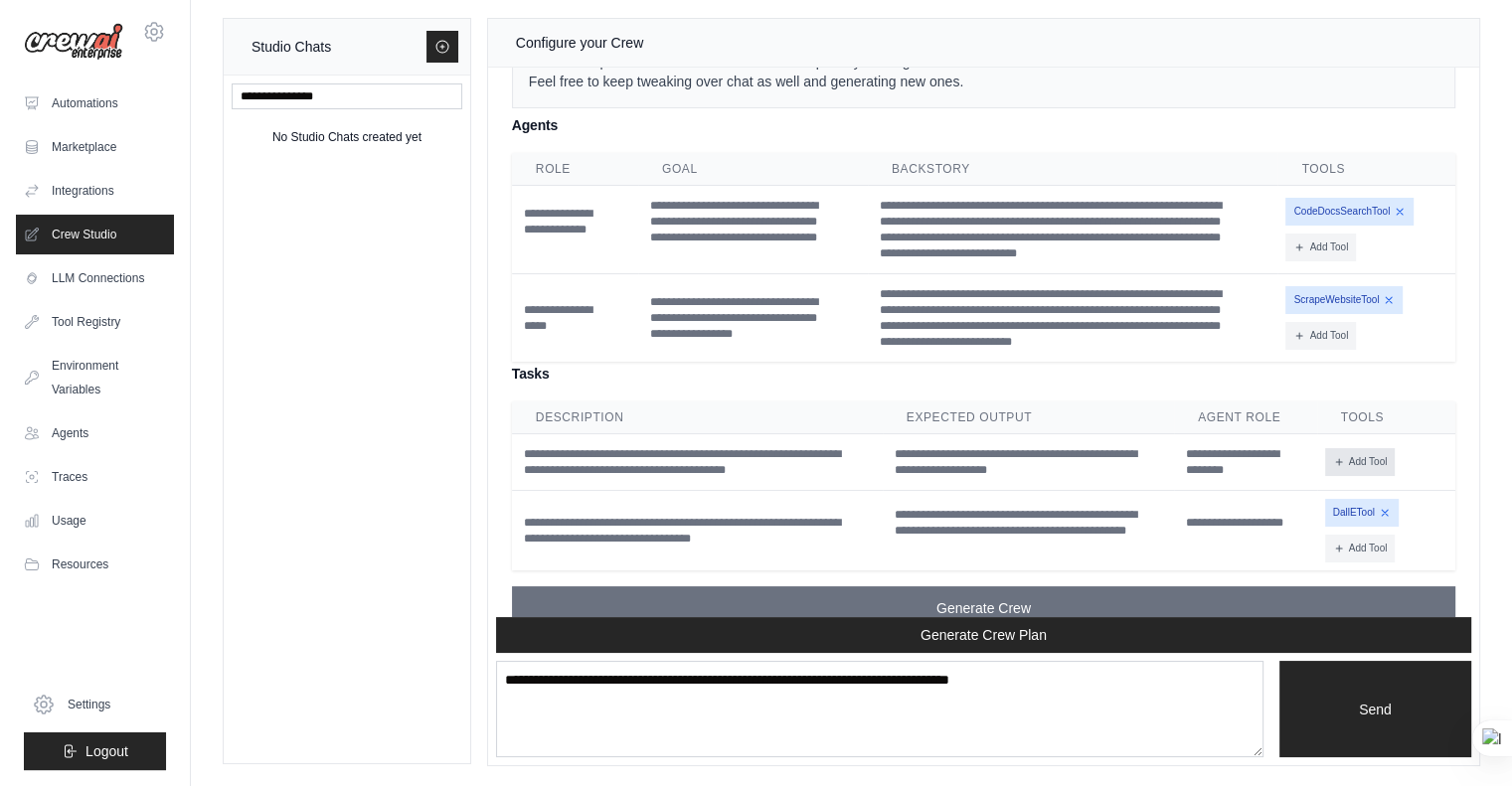 click on "Add Tool" at bounding box center [1360, 462] 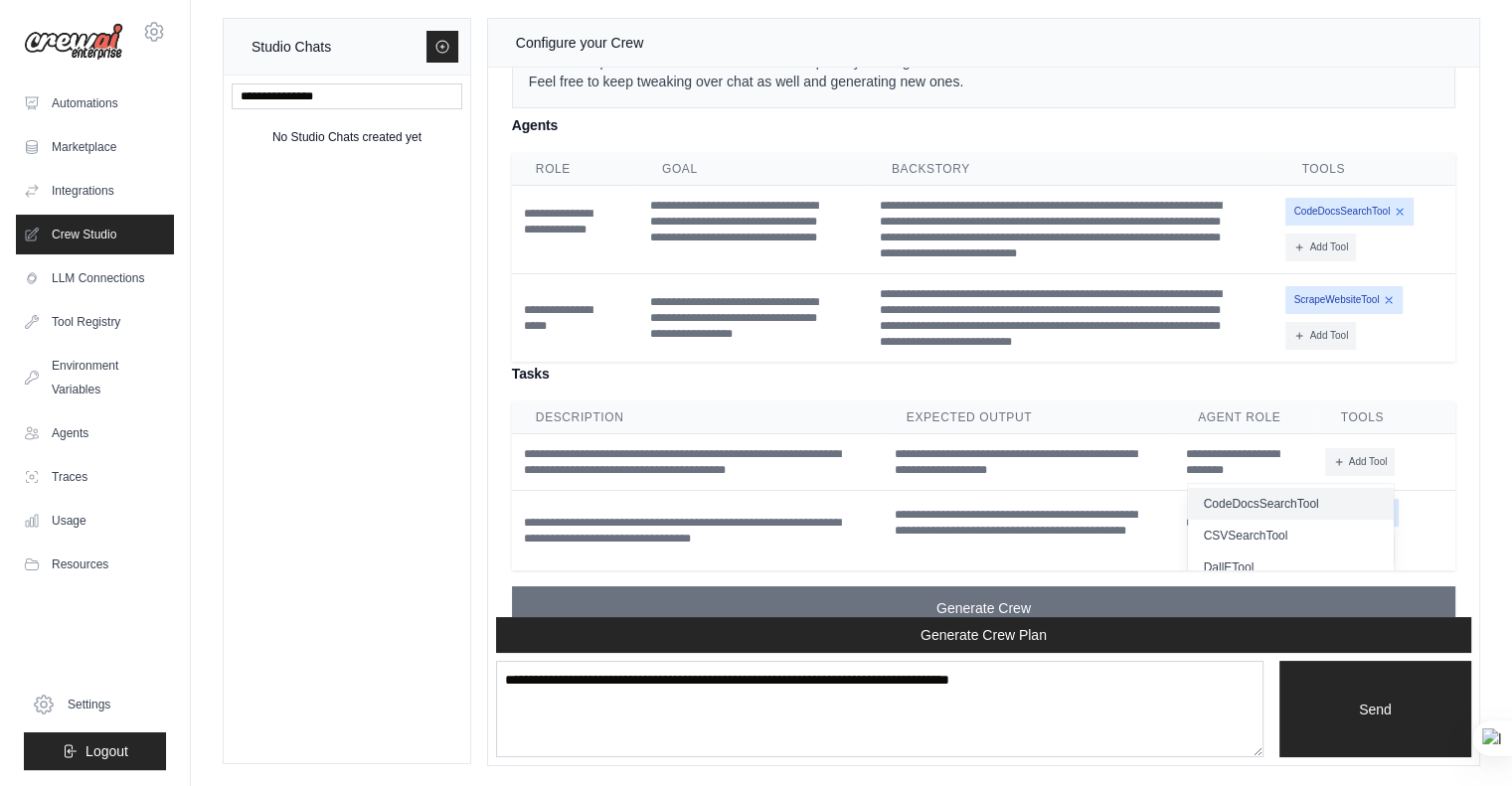 click on "CodeDocsSearchTool" at bounding box center [1290, 504] 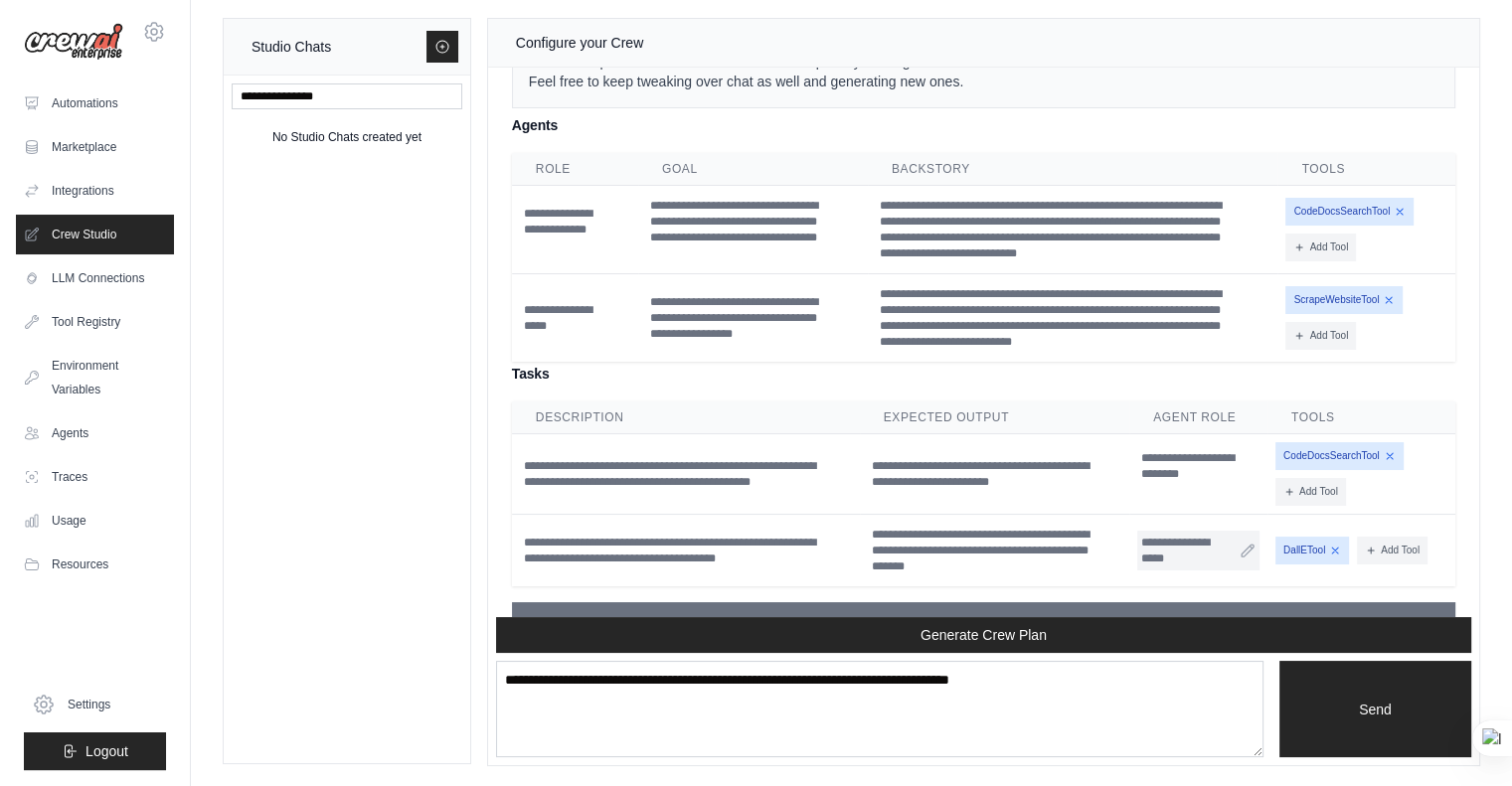 scroll, scrollTop: 1896, scrollLeft: 0, axis: vertical 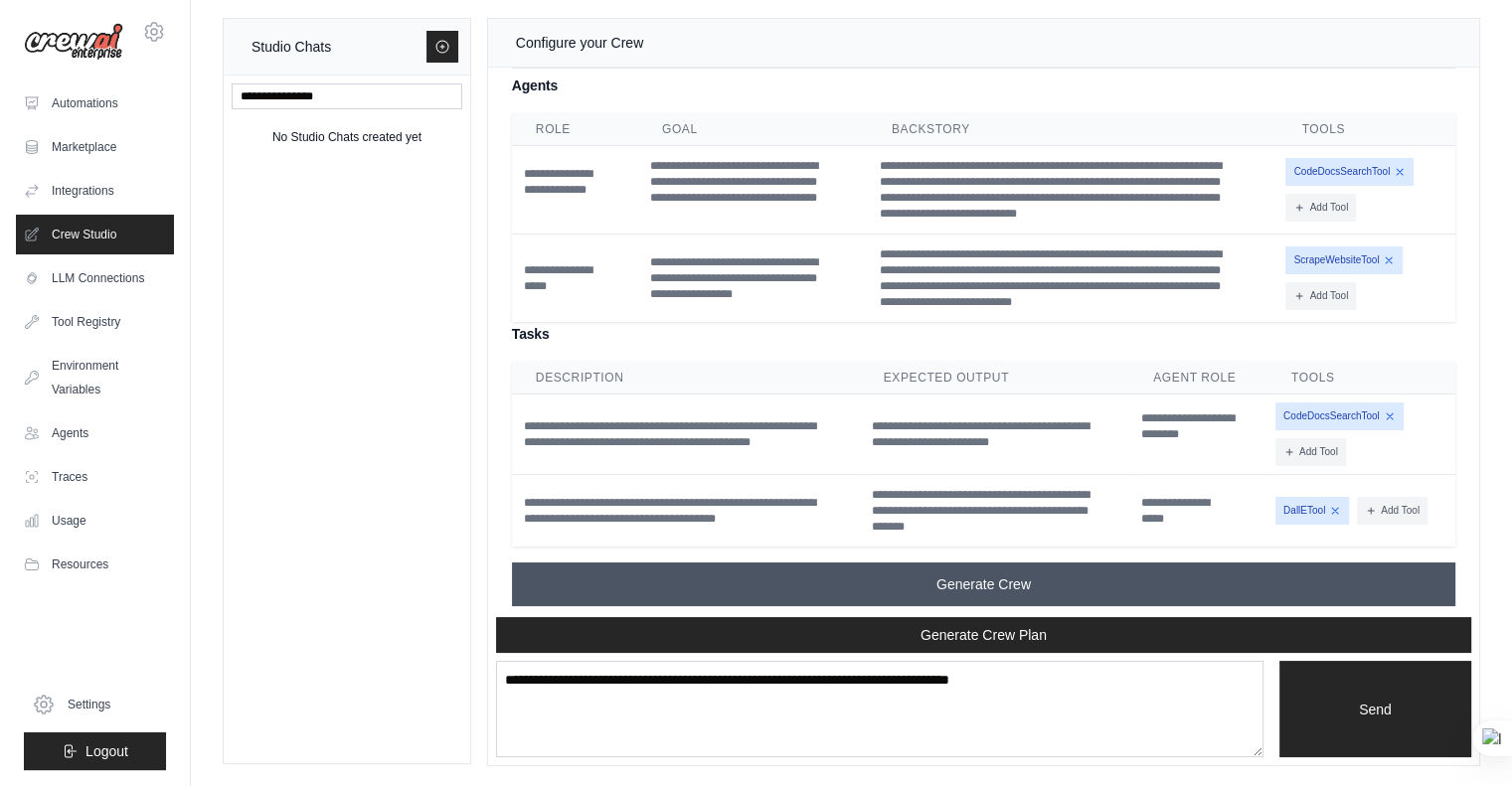click on "Generate Crew" at bounding box center (983, 584) 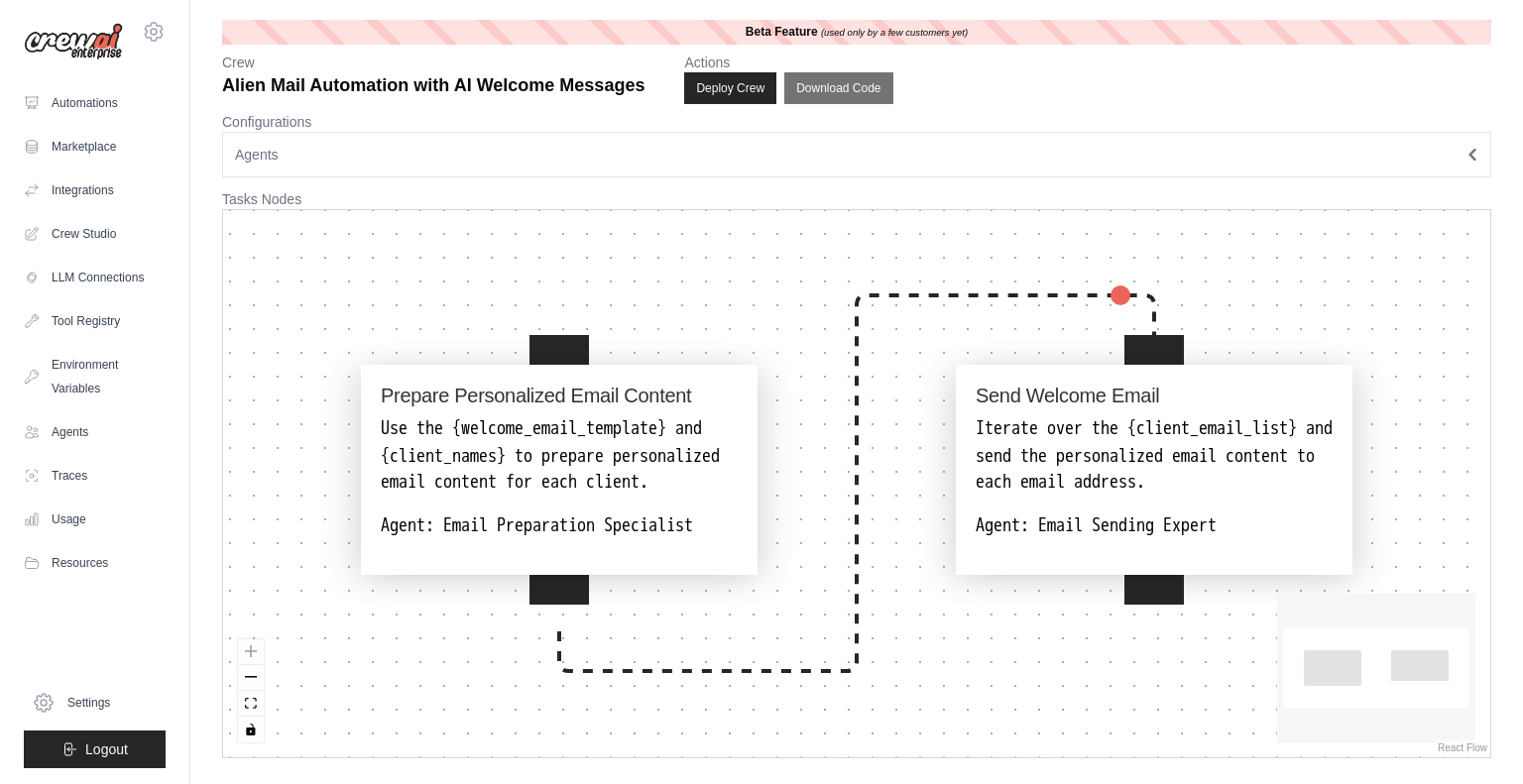 scroll, scrollTop: 0, scrollLeft: 0, axis: both 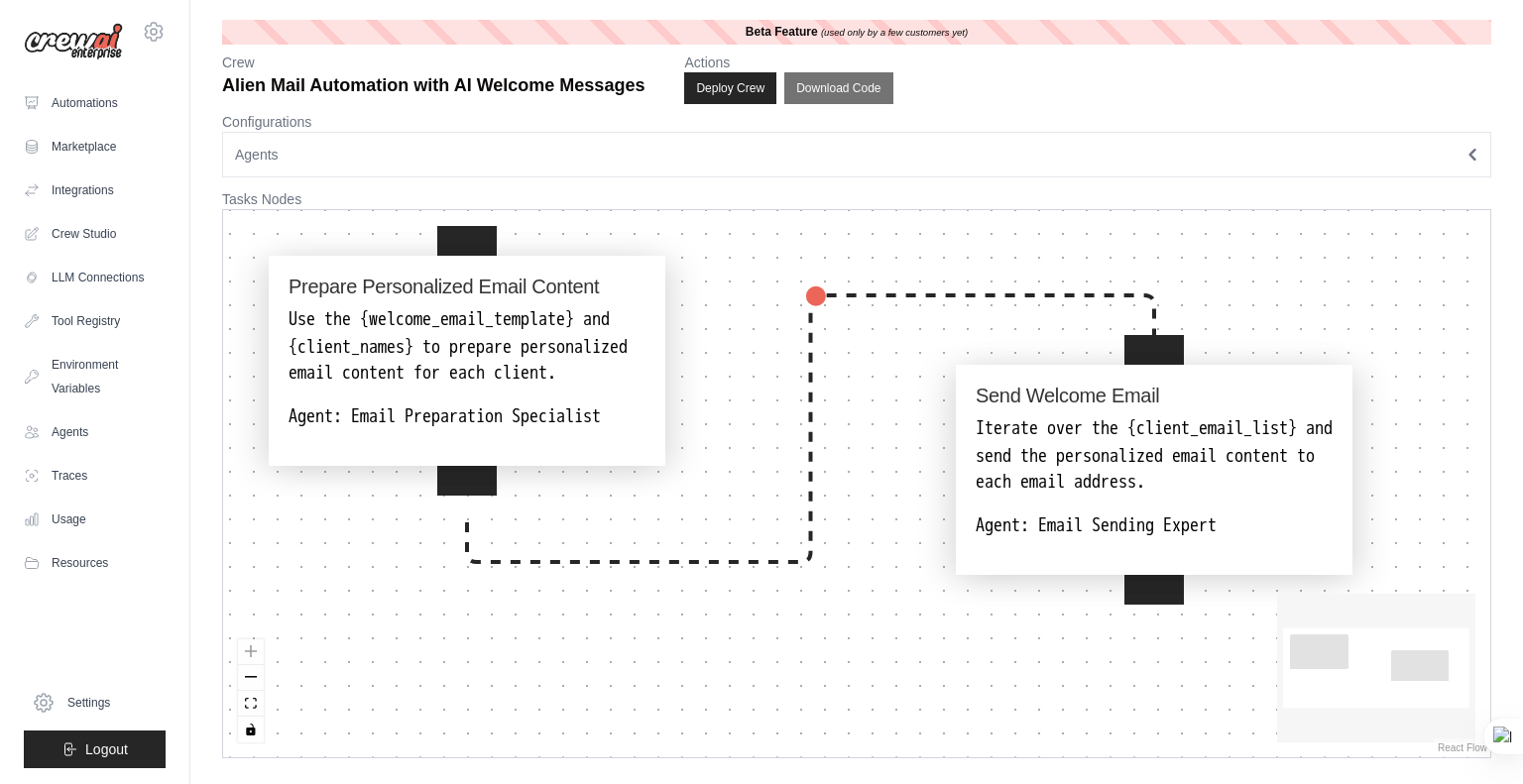 drag, startPoint x: 590, startPoint y: 445, endPoint x: 482, endPoint y: 324, distance: 162.18816 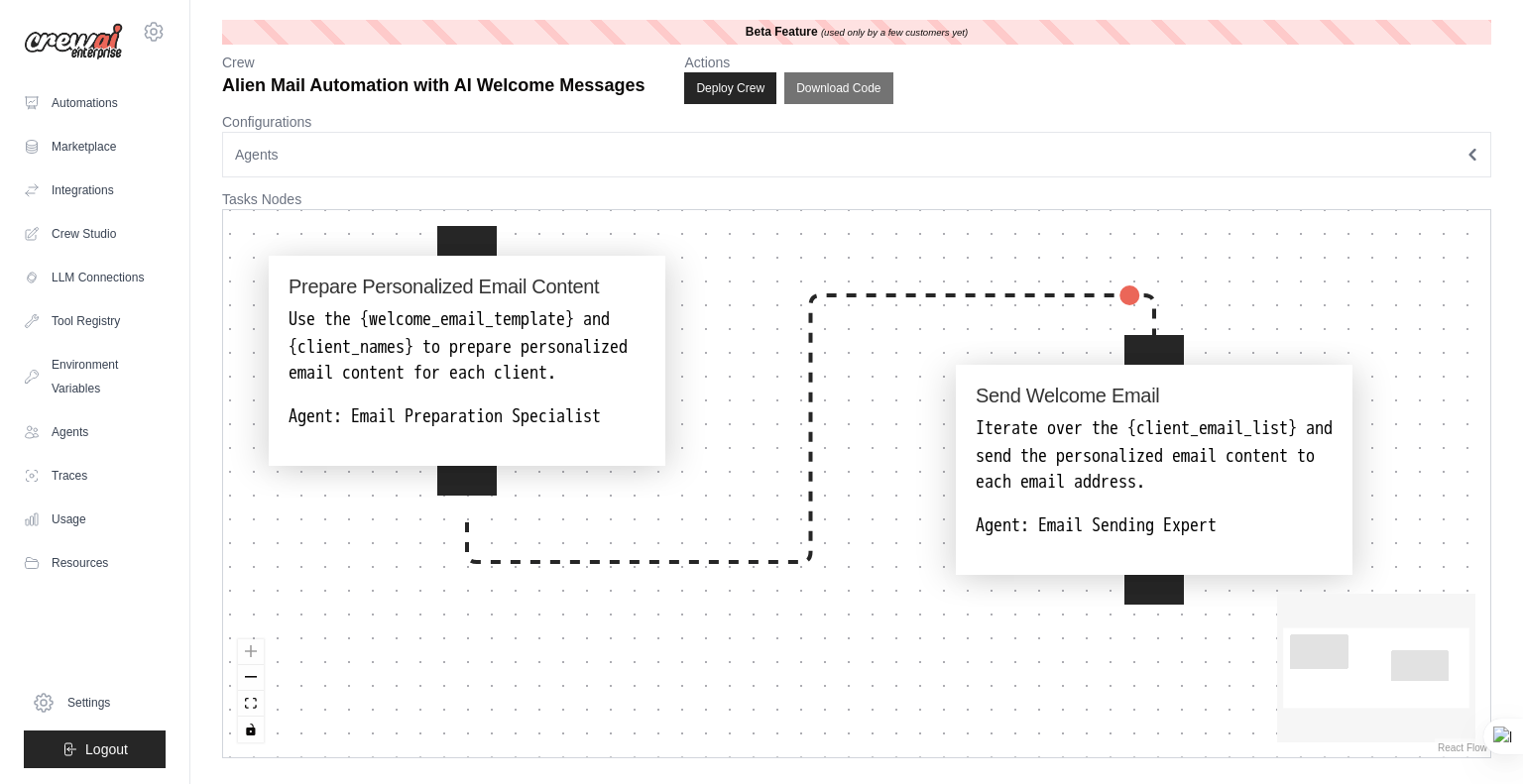 click on "Use the {welcome_email_template} and {client_names} to prepare personalized email content for each client." at bounding box center (467, 347) 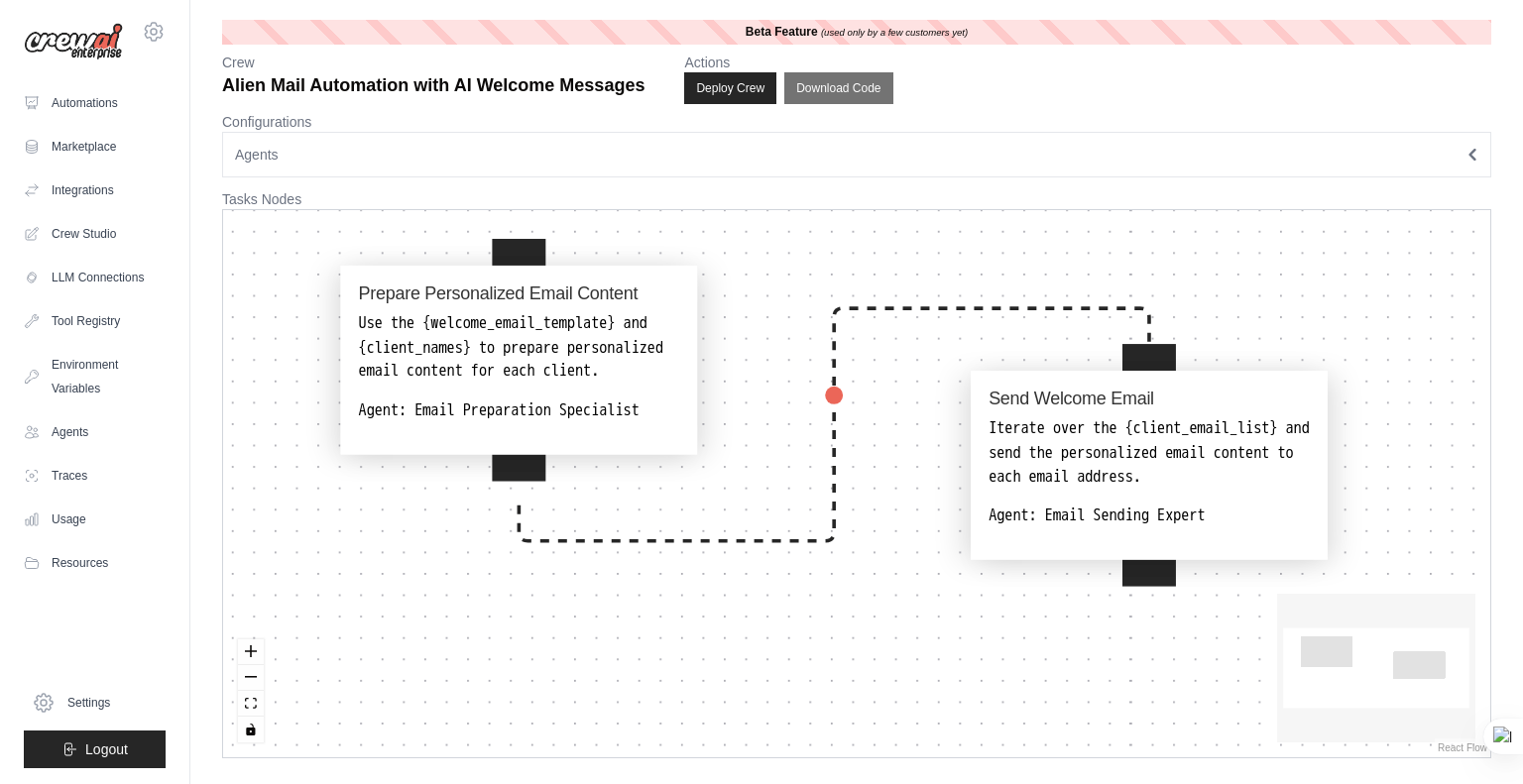 click on "Agents" at bounding box center (857, 155) 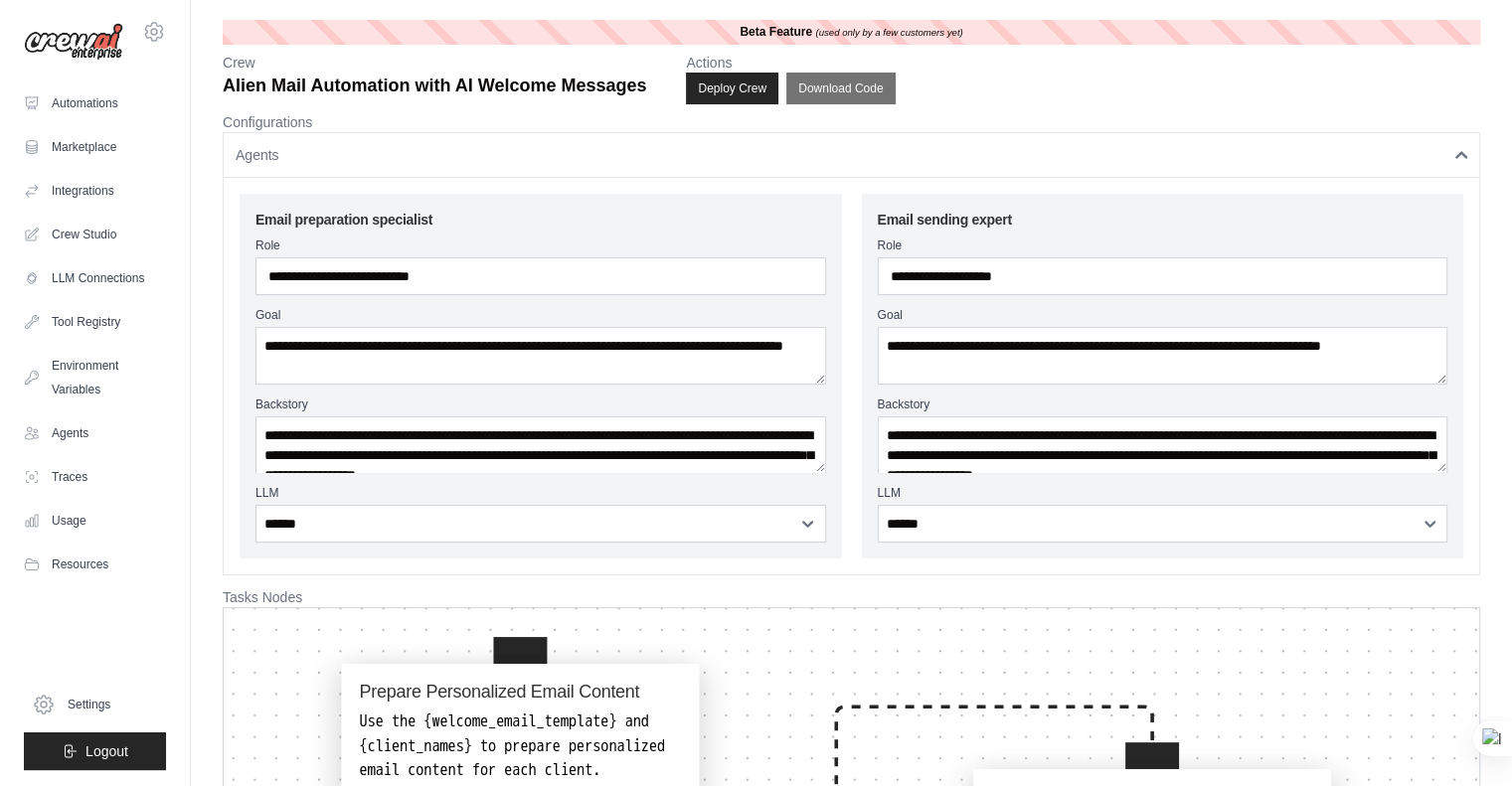 scroll, scrollTop: 20, scrollLeft: 0, axis: vertical 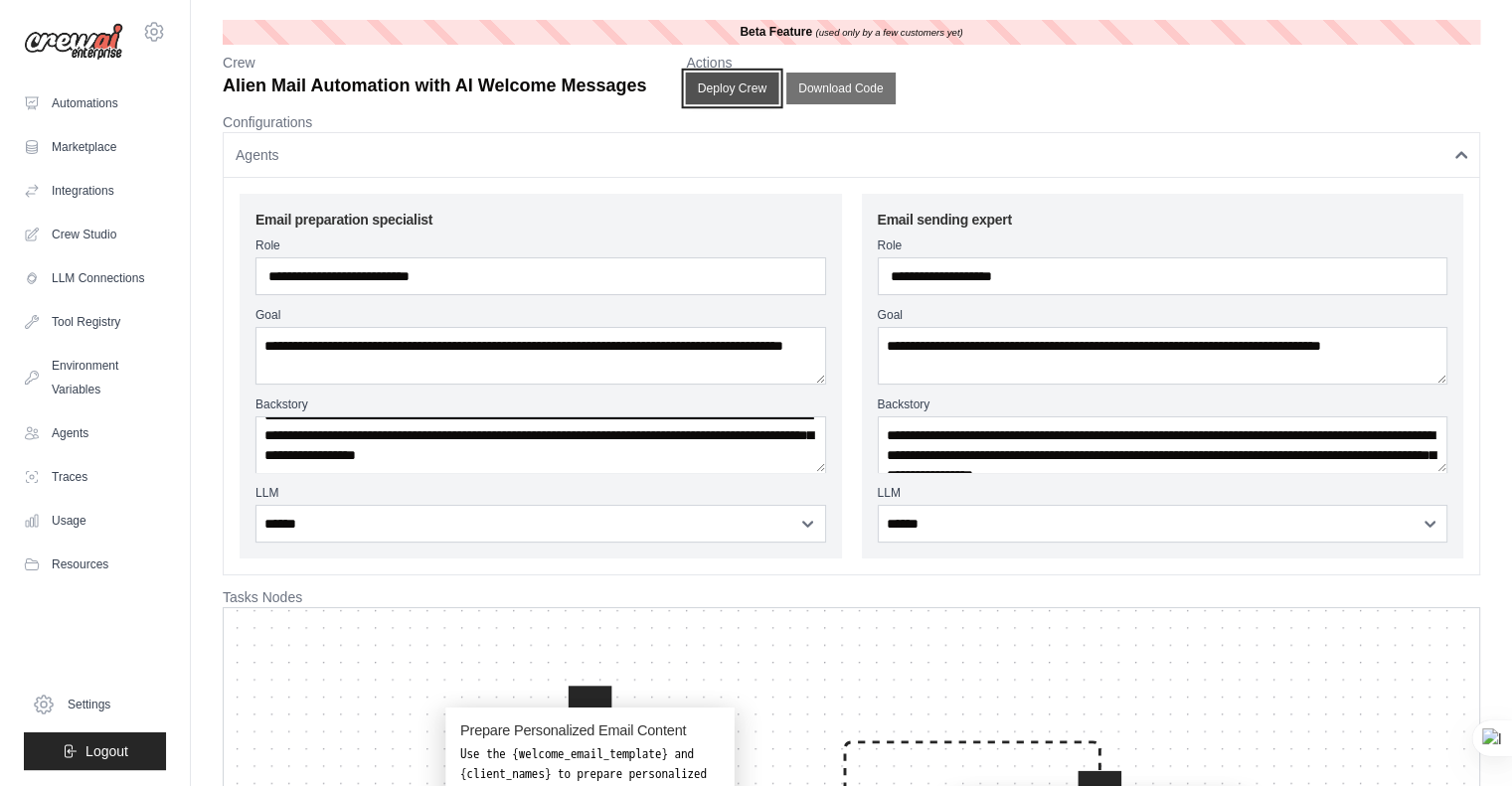 click on "Deploy Crew" at bounding box center [733, 88] 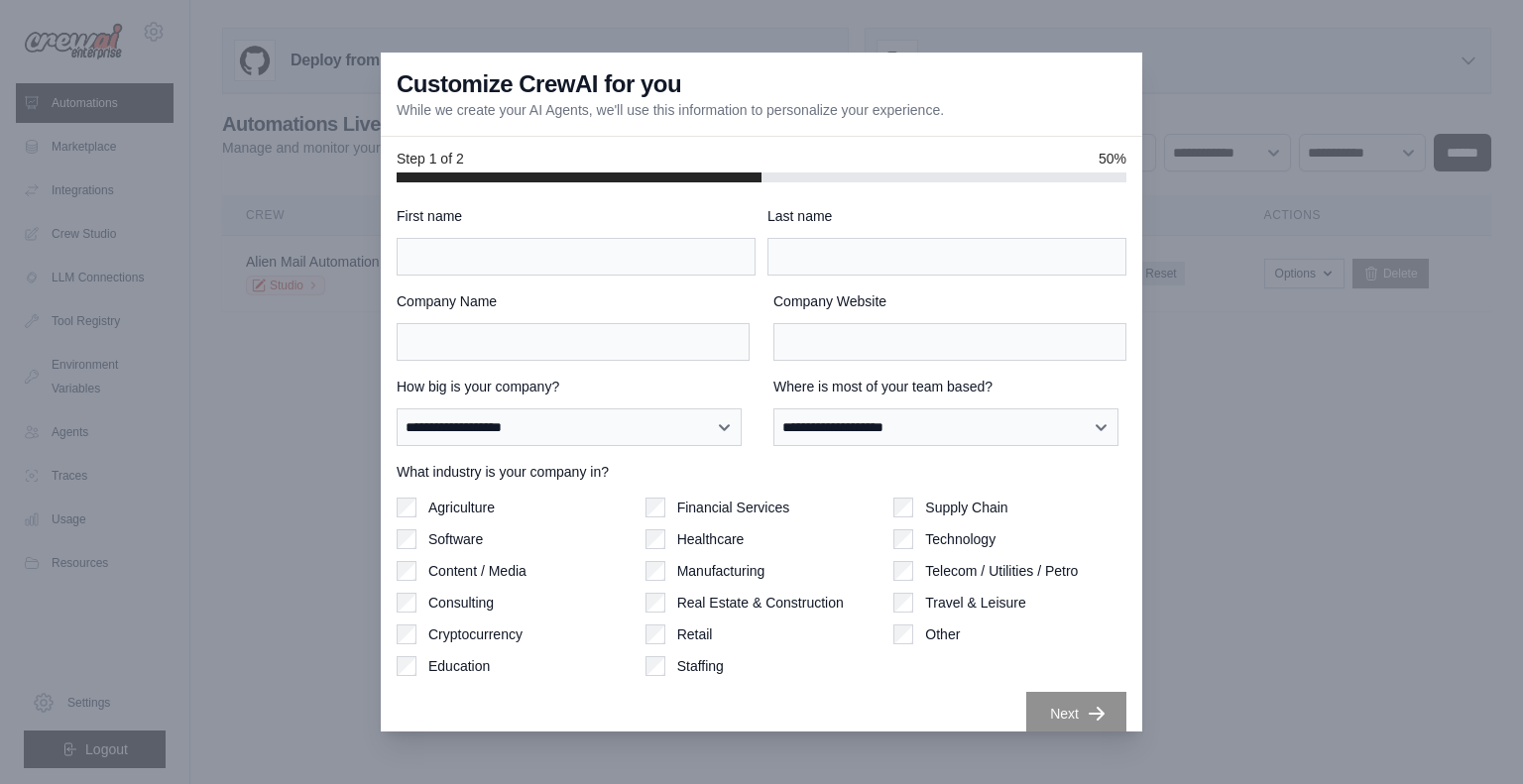 scroll, scrollTop: 0, scrollLeft: 0, axis: both 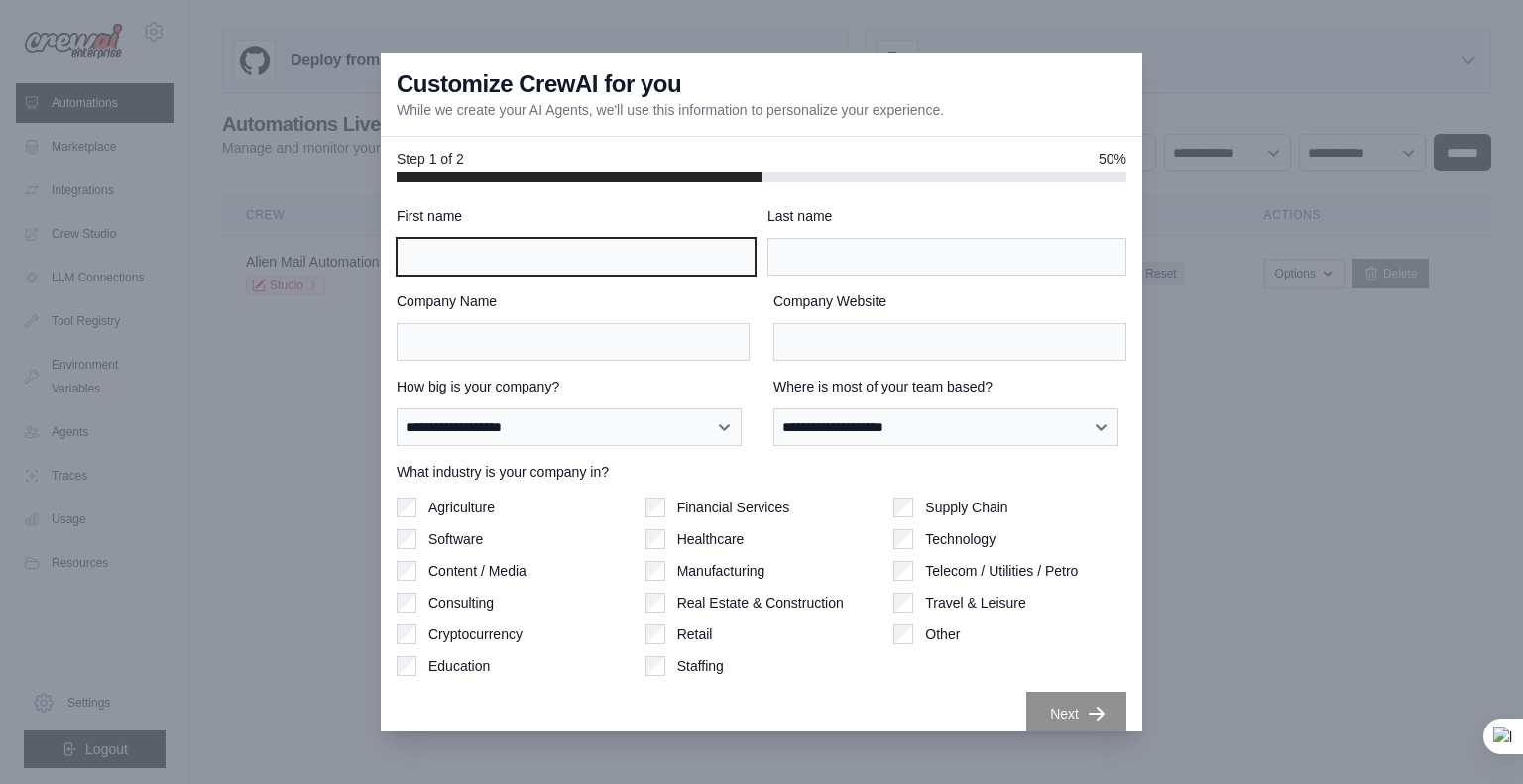 click on "First name" at bounding box center (576, 257) 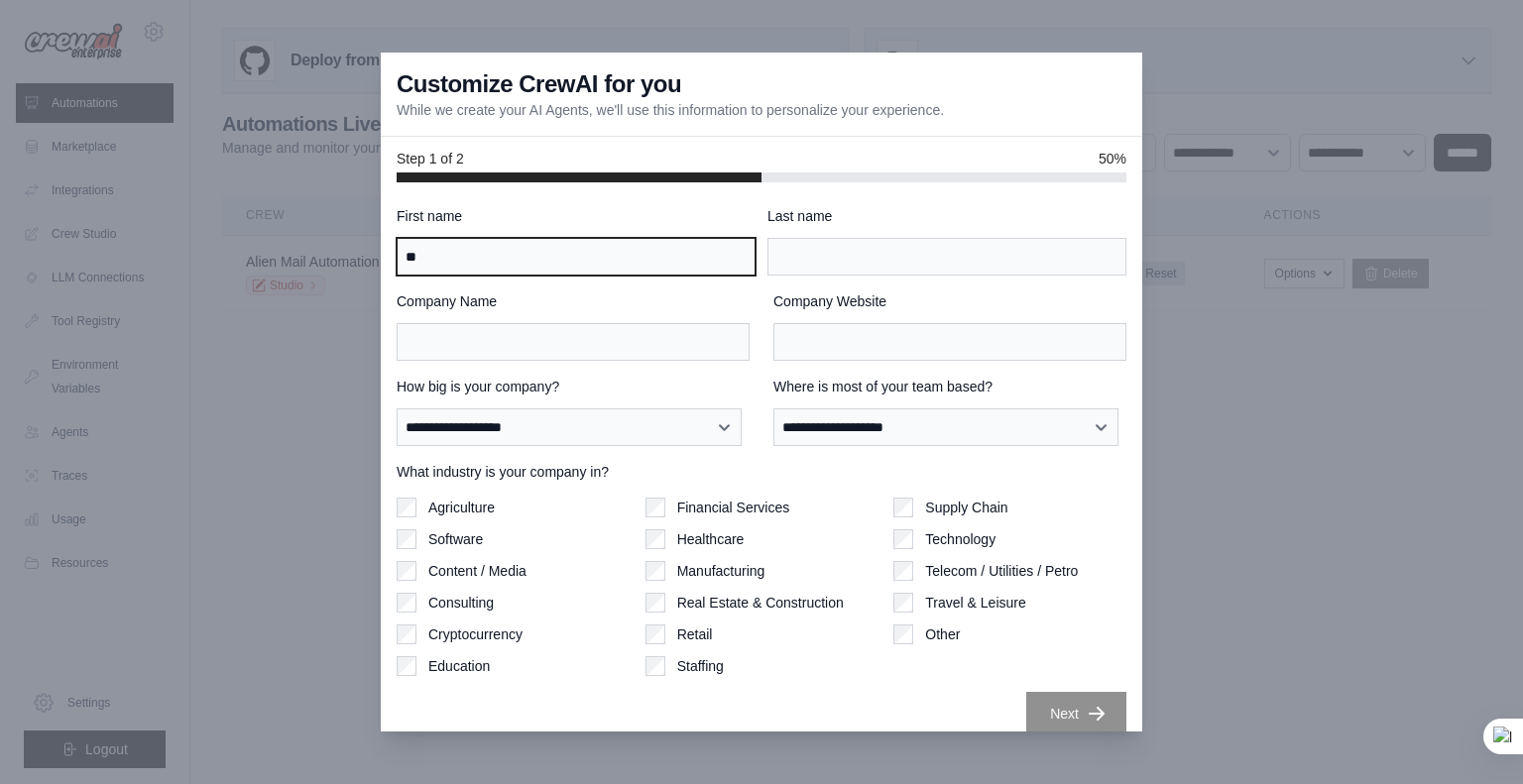 type on "*" 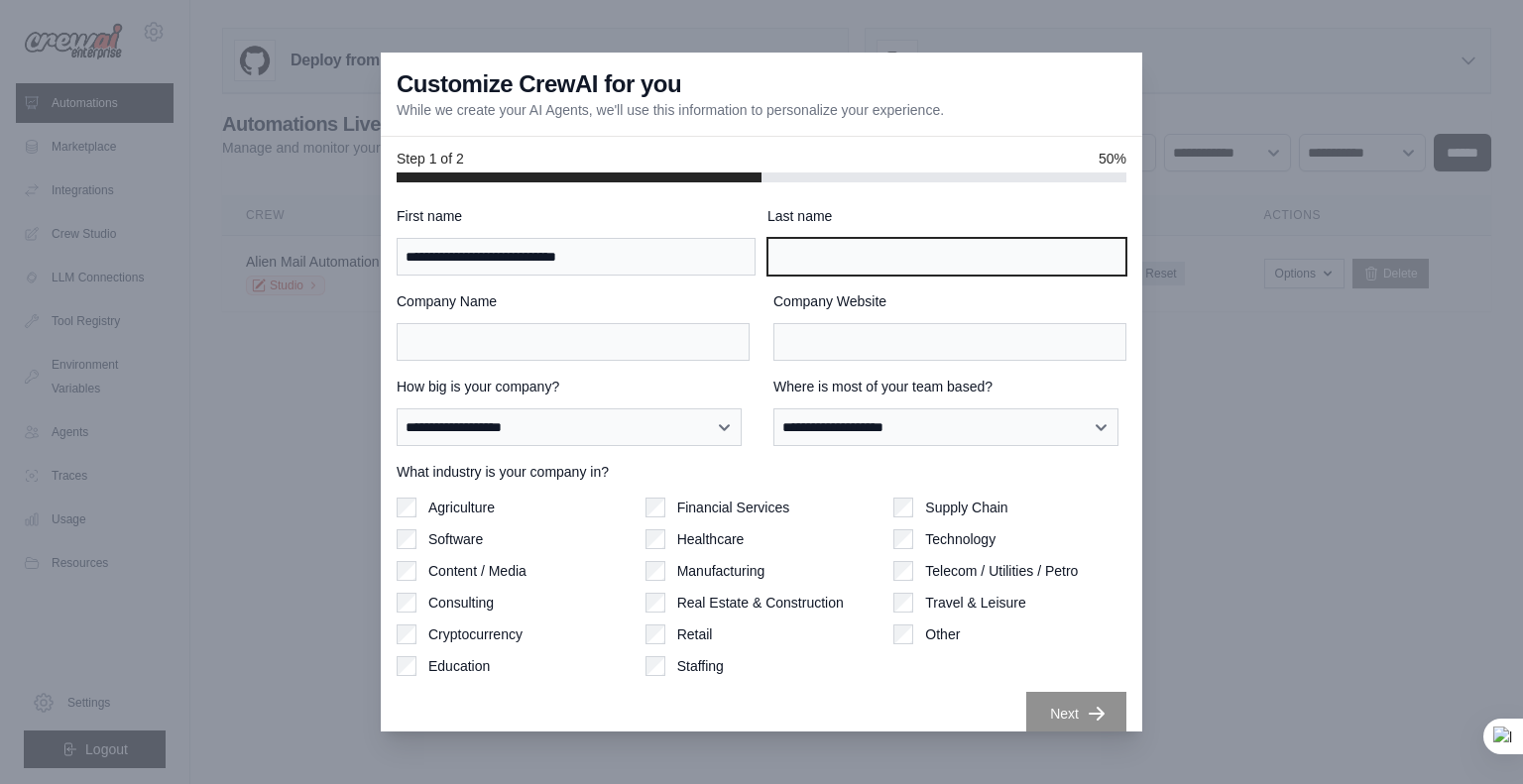 click on "Last name" at bounding box center (947, 257) 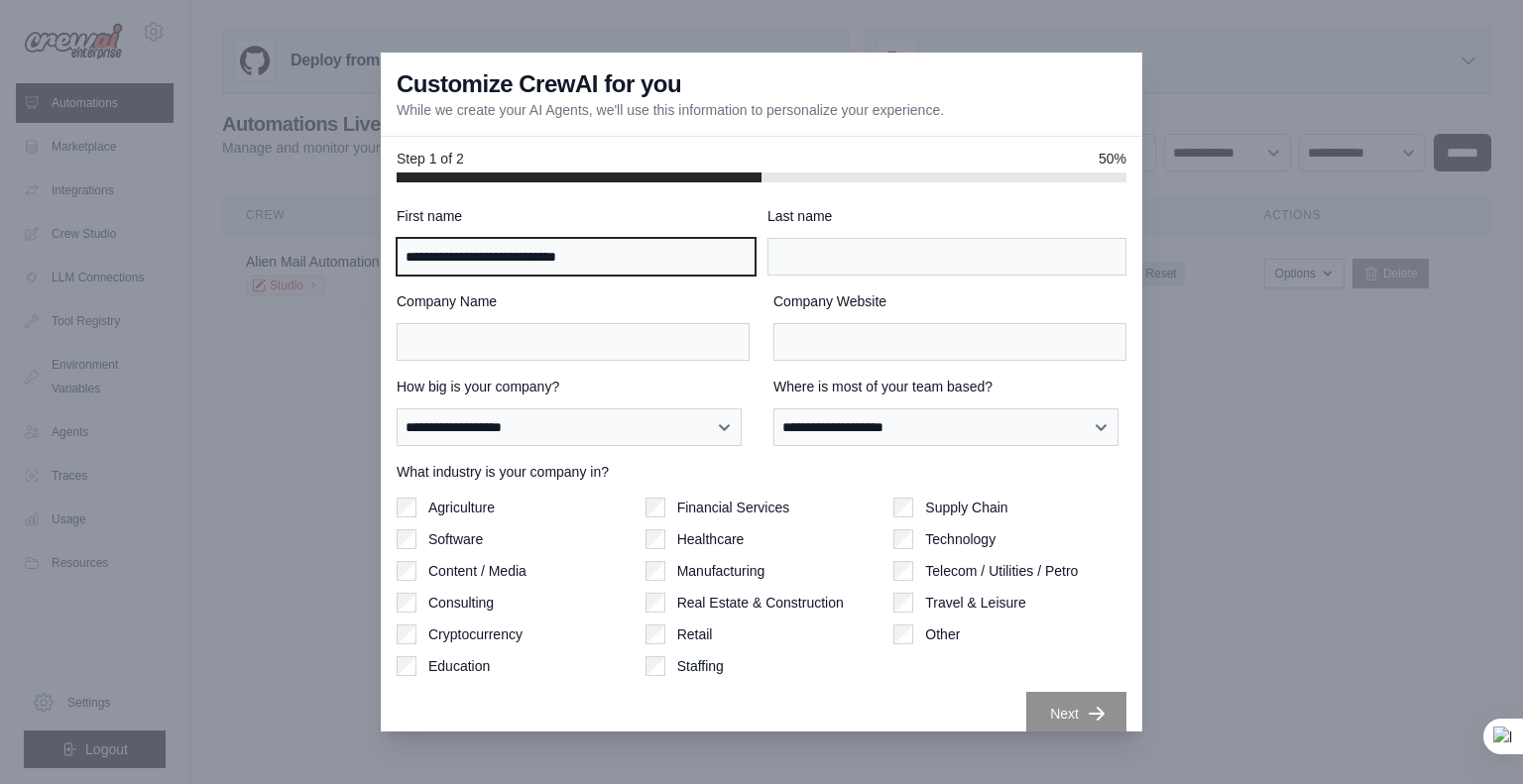 drag, startPoint x: 491, startPoint y: 256, endPoint x: 705, endPoint y: 233, distance: 215.23243 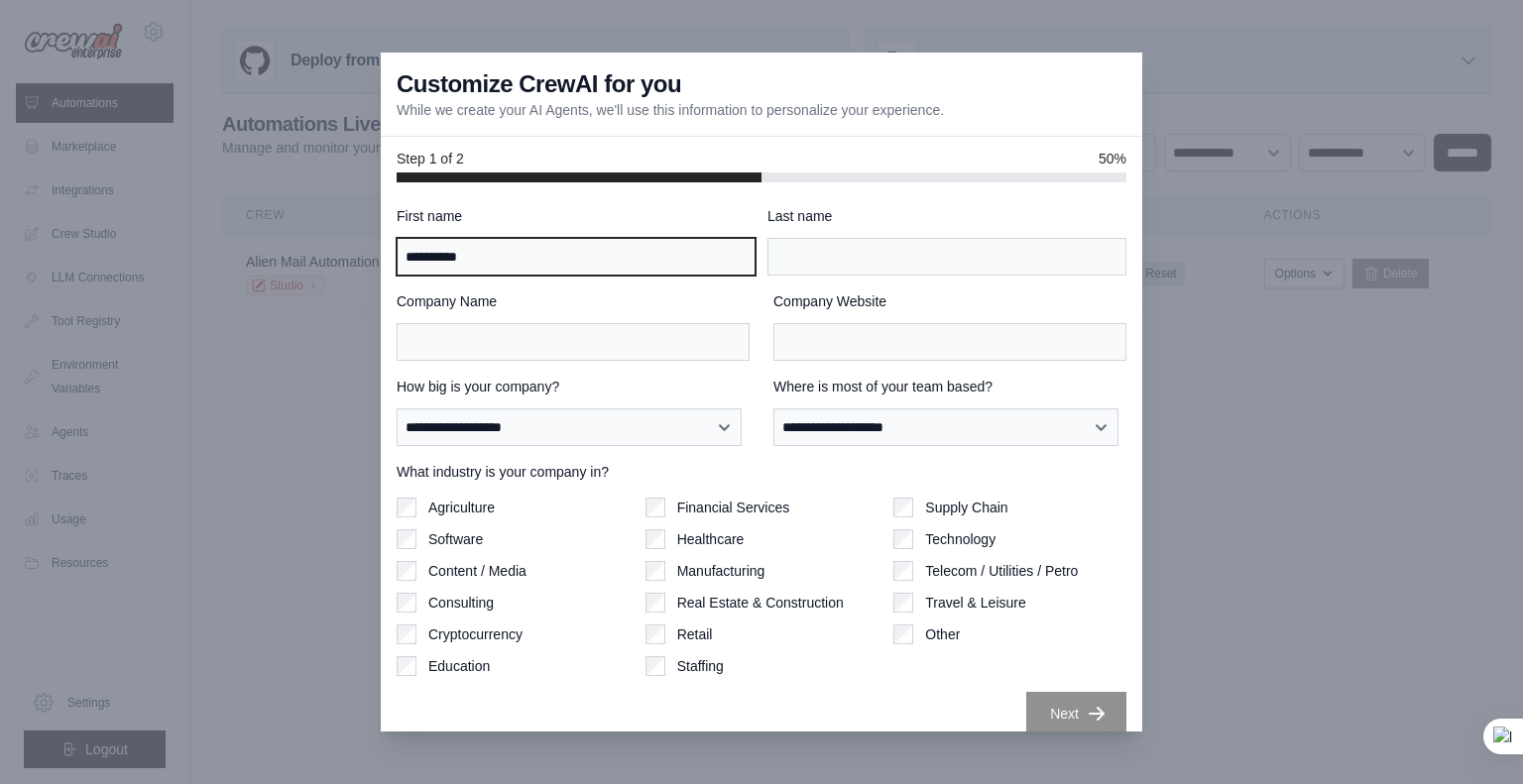 type on "*********" 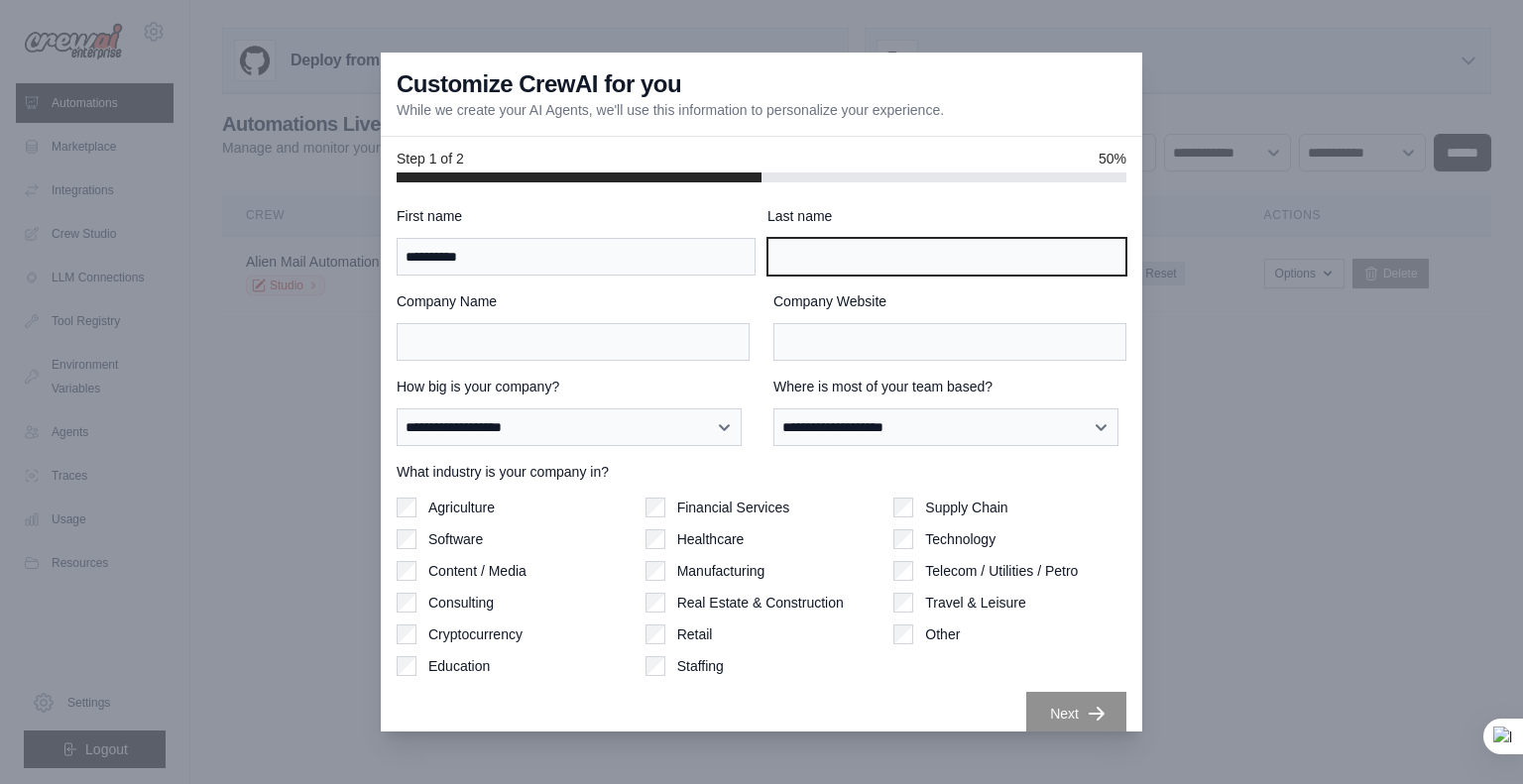 click on "Last name" at bounding box center (947, 257) 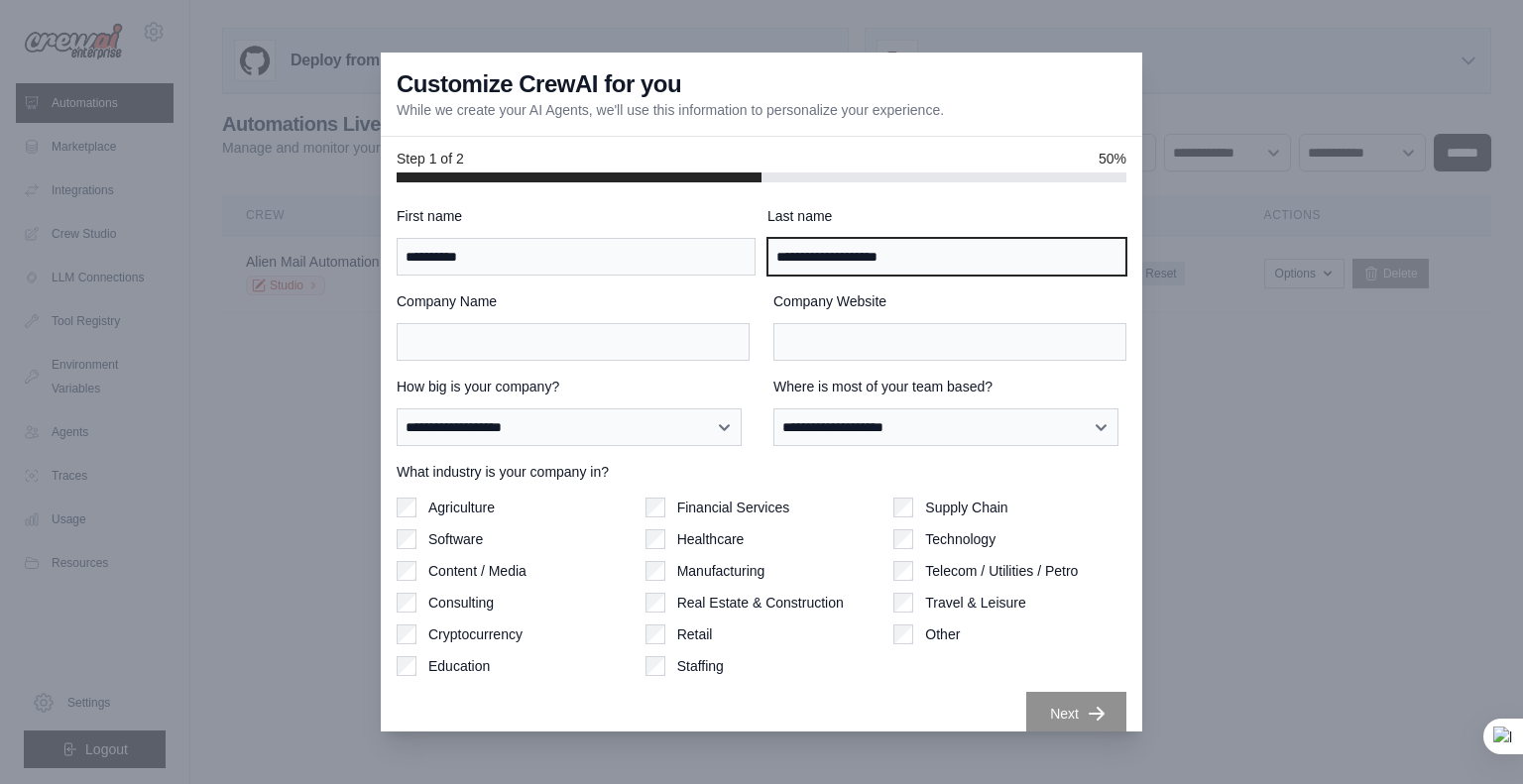 type on "**********" 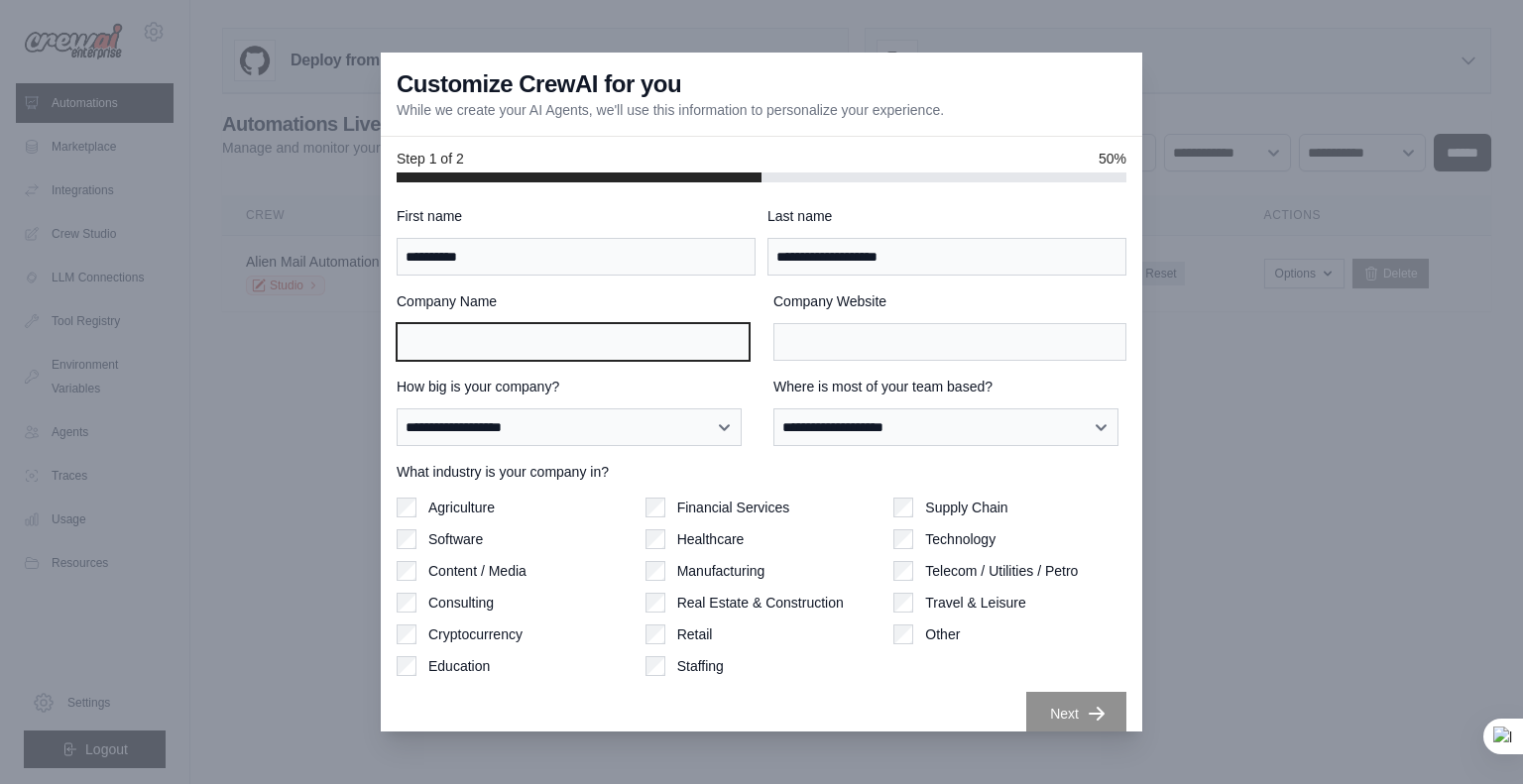 click on "Company Name" at bounding box center [573, 342] 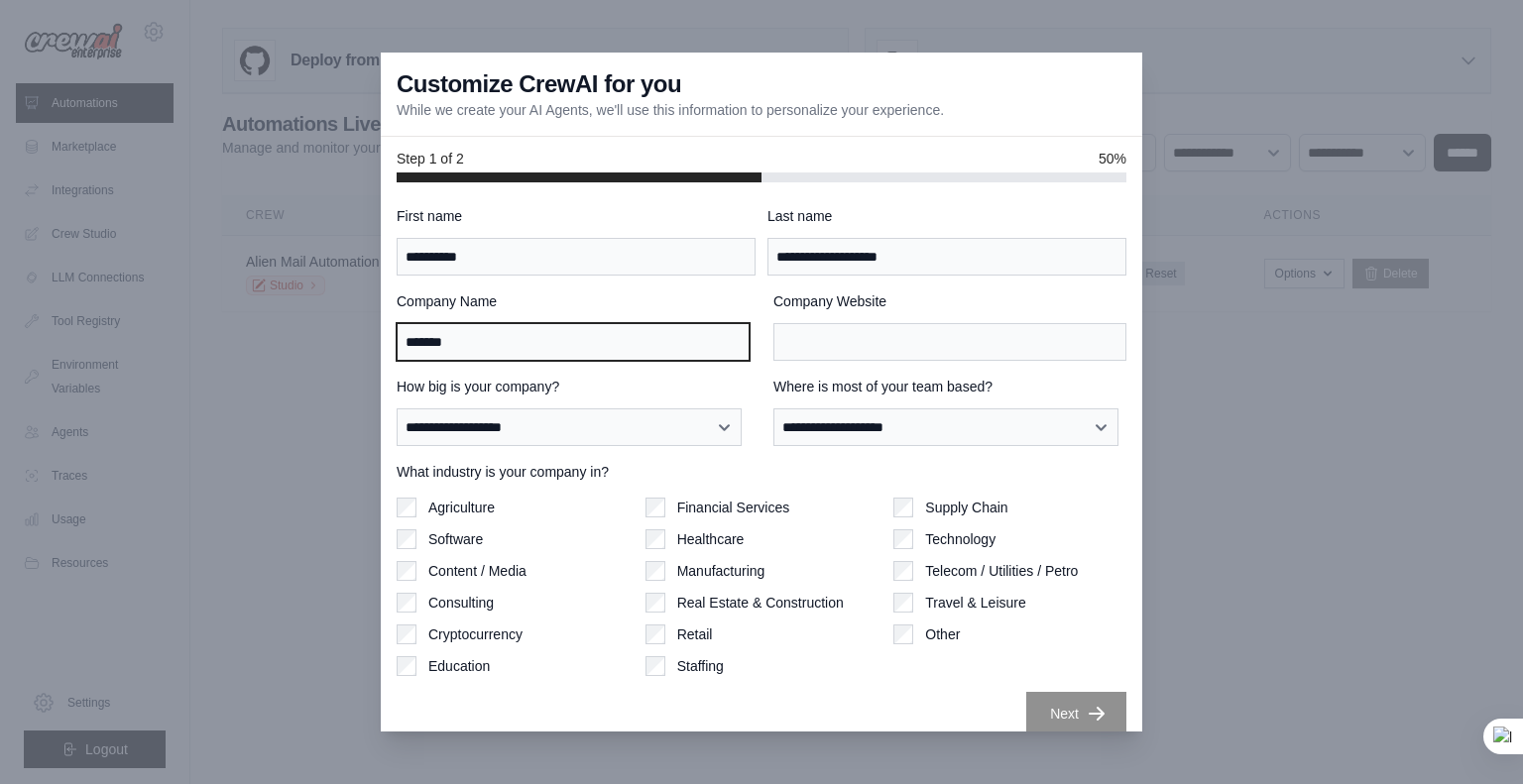 type on "*******" 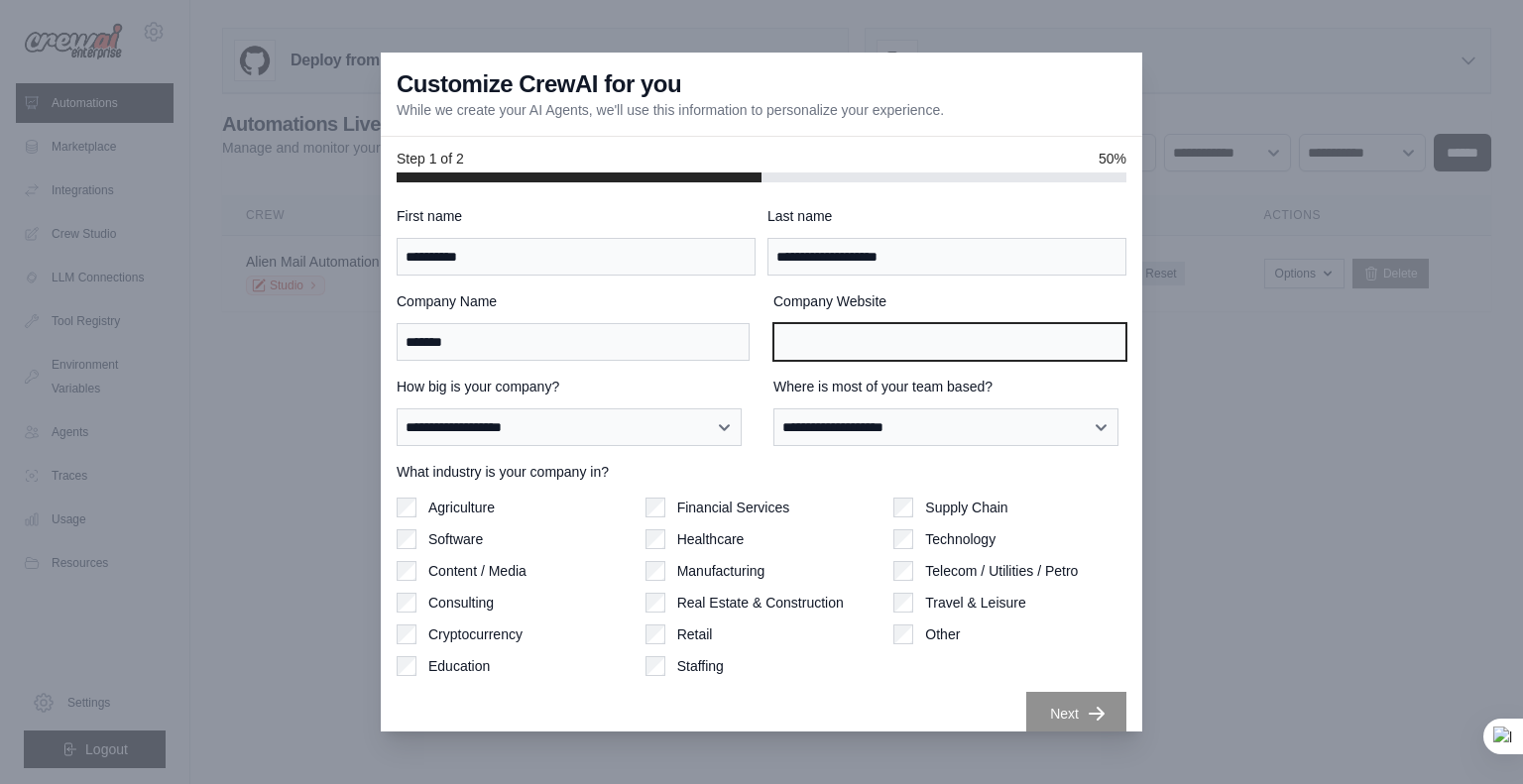 click on "Company Website" at bounding box center [950, 342] 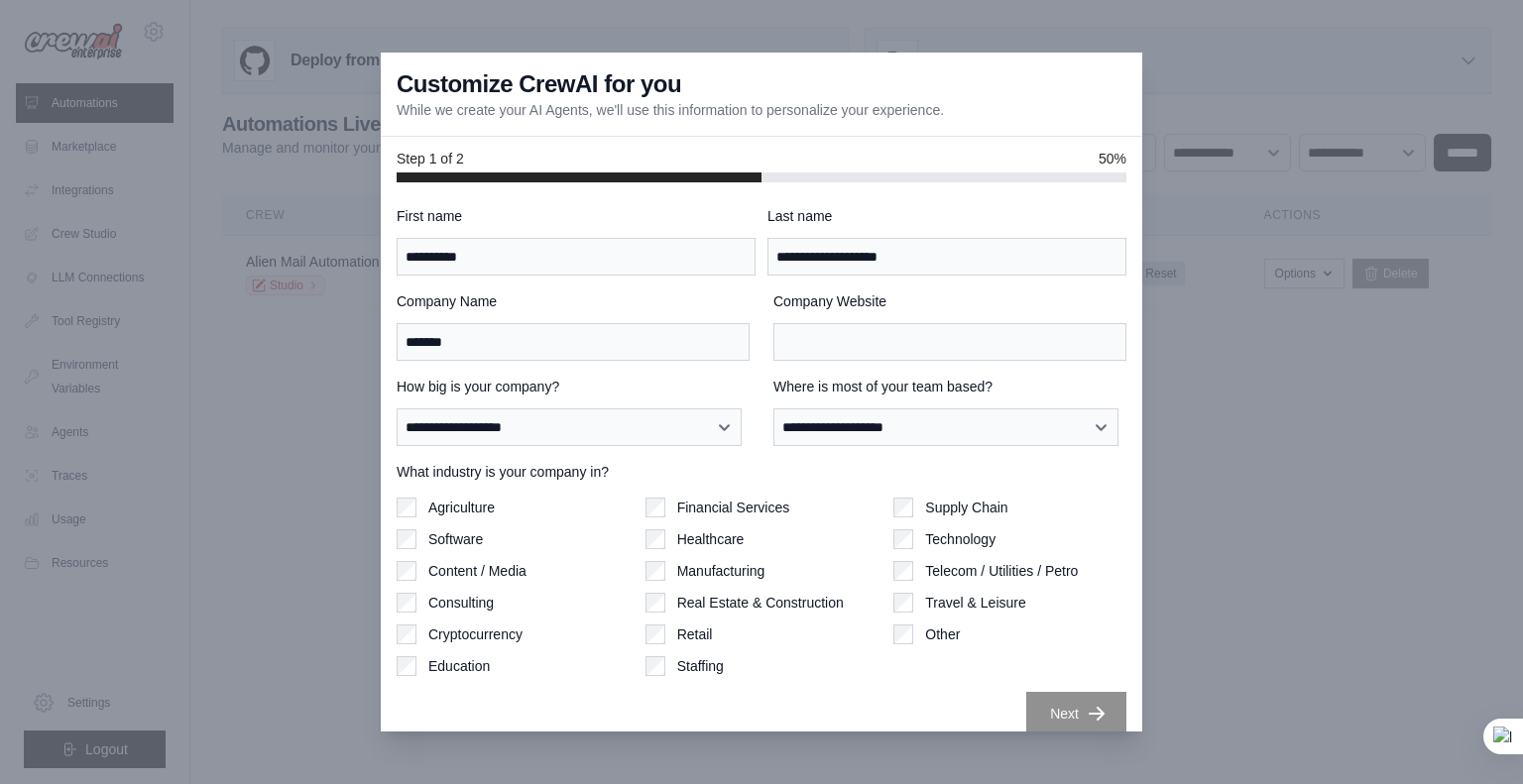 click at bounding box center (762, 392) 